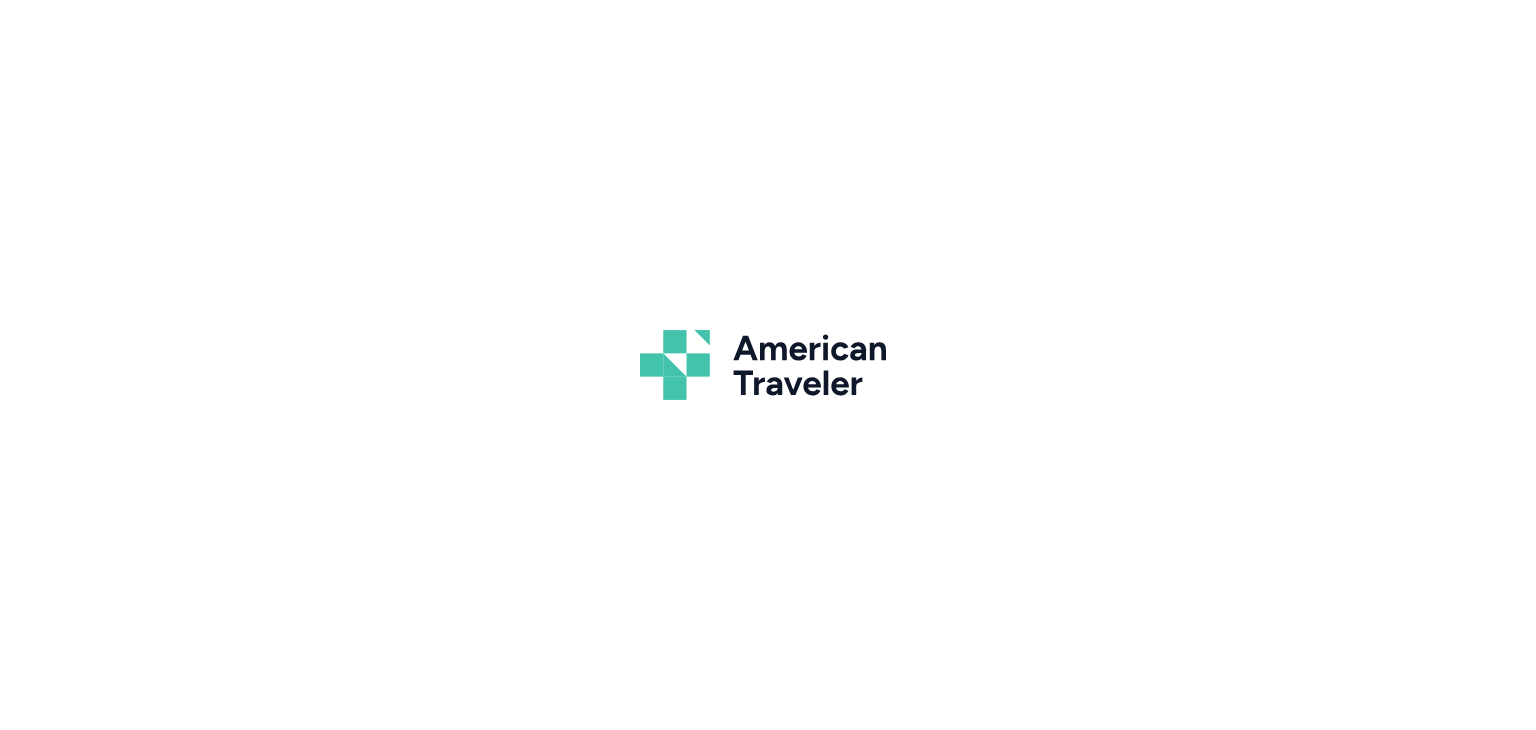 scroll, scrollTop: 0, scrollLeft: 0, axis: both 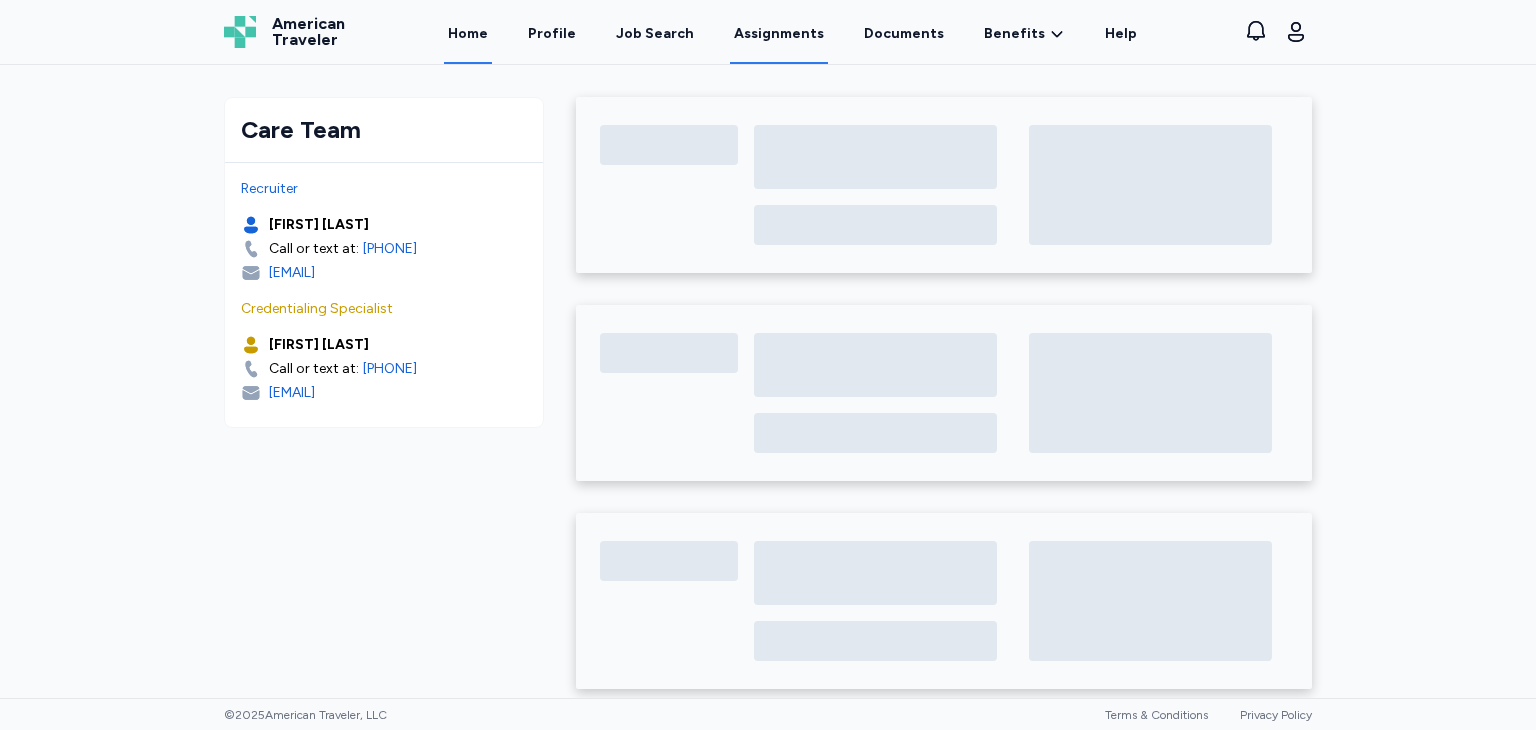 click on "Assignments" at bounding box center (779, 33) 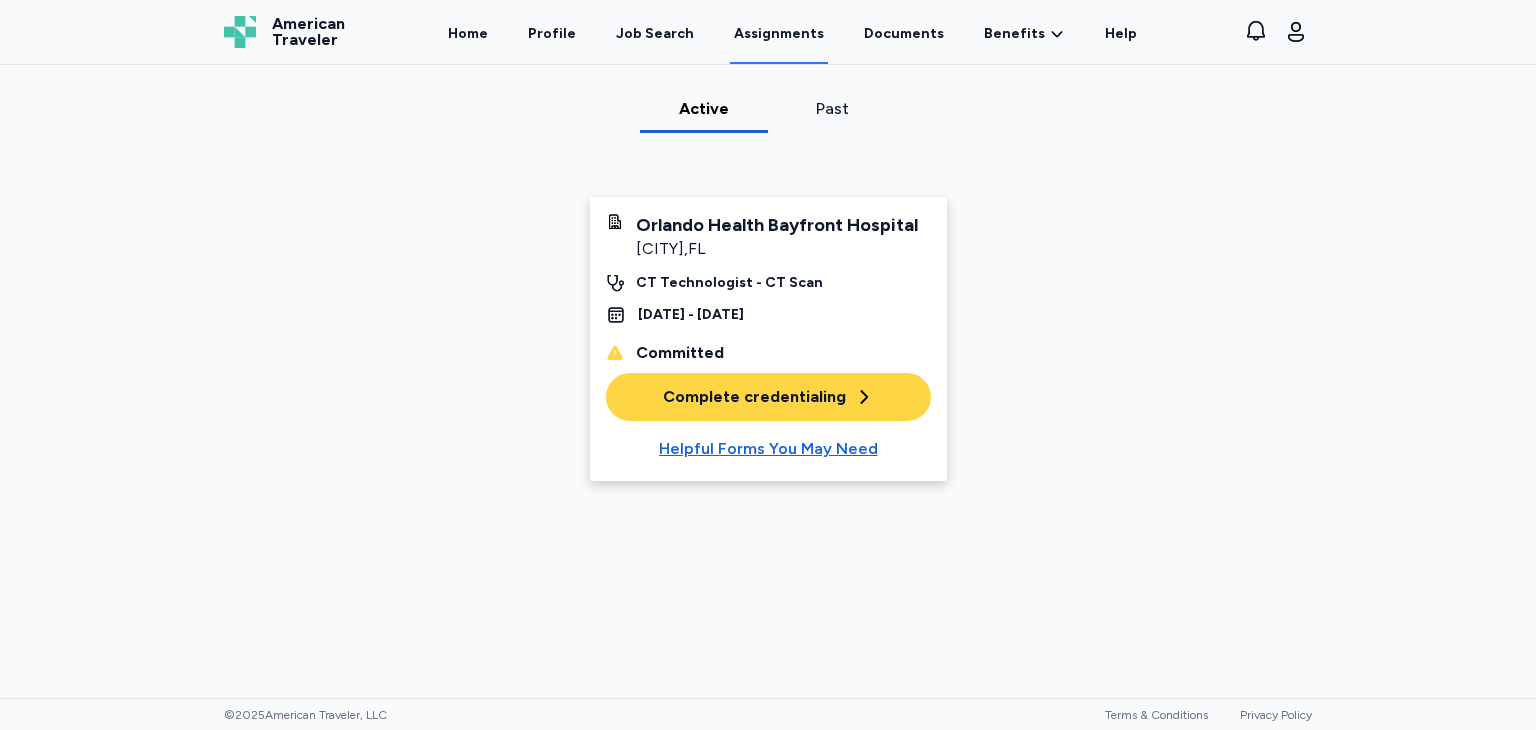 click on "Complete credentialing" at bounding box center (768, 397) 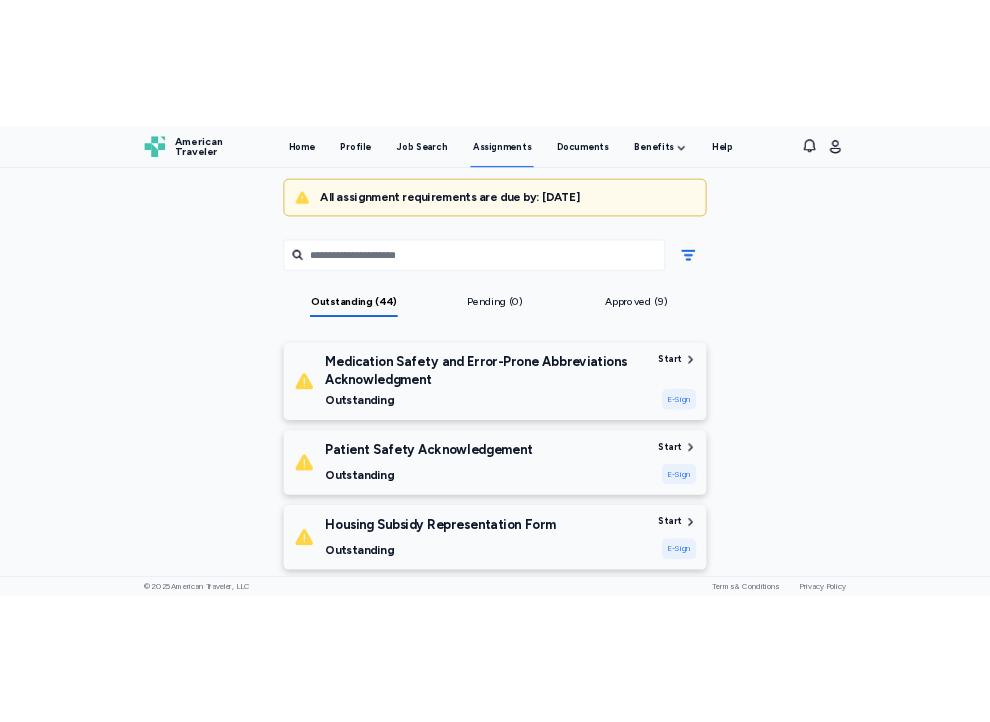 scroll, scrollTop: 200, scrollLeft: 0, axis: vertical 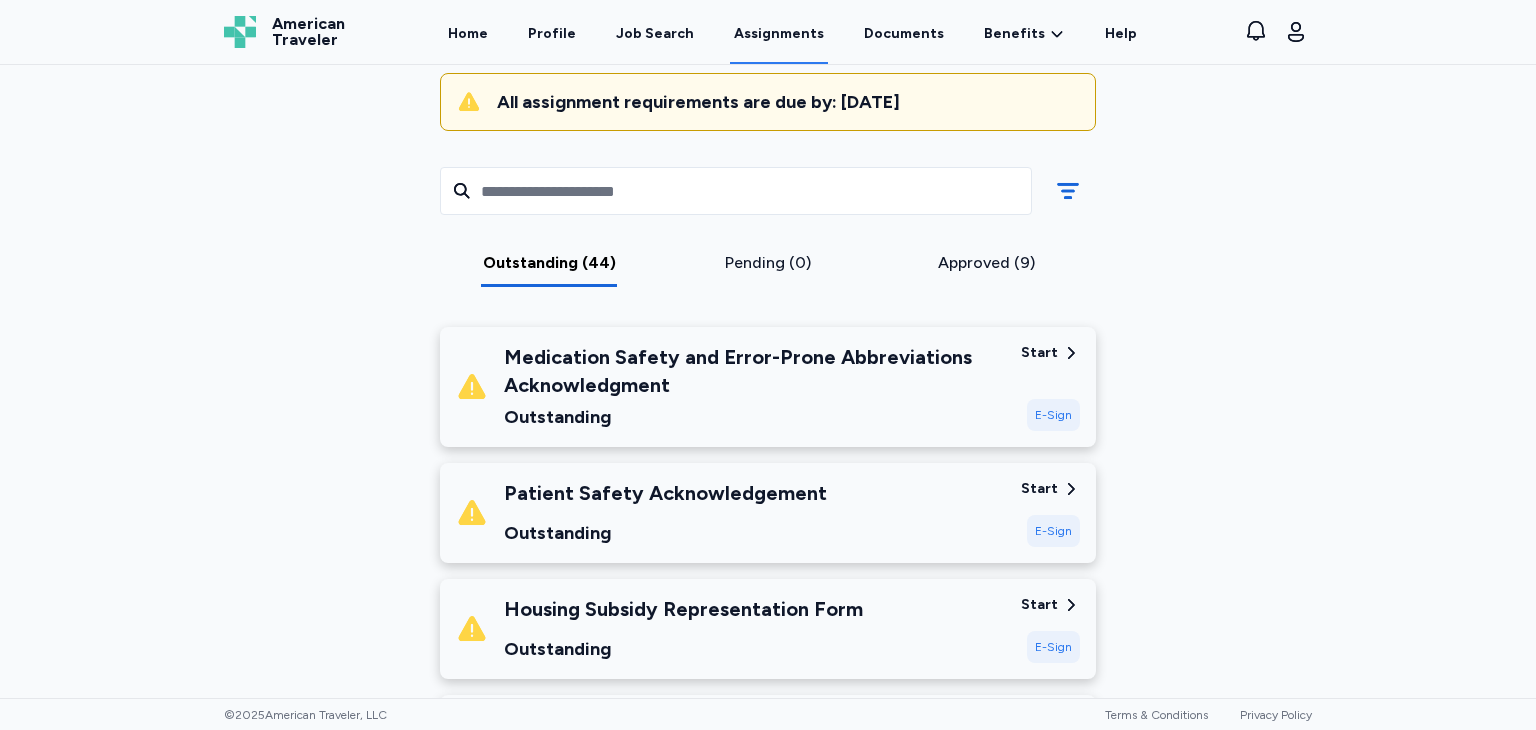 click on "E-Sign" at bounding box center (1053, 415) 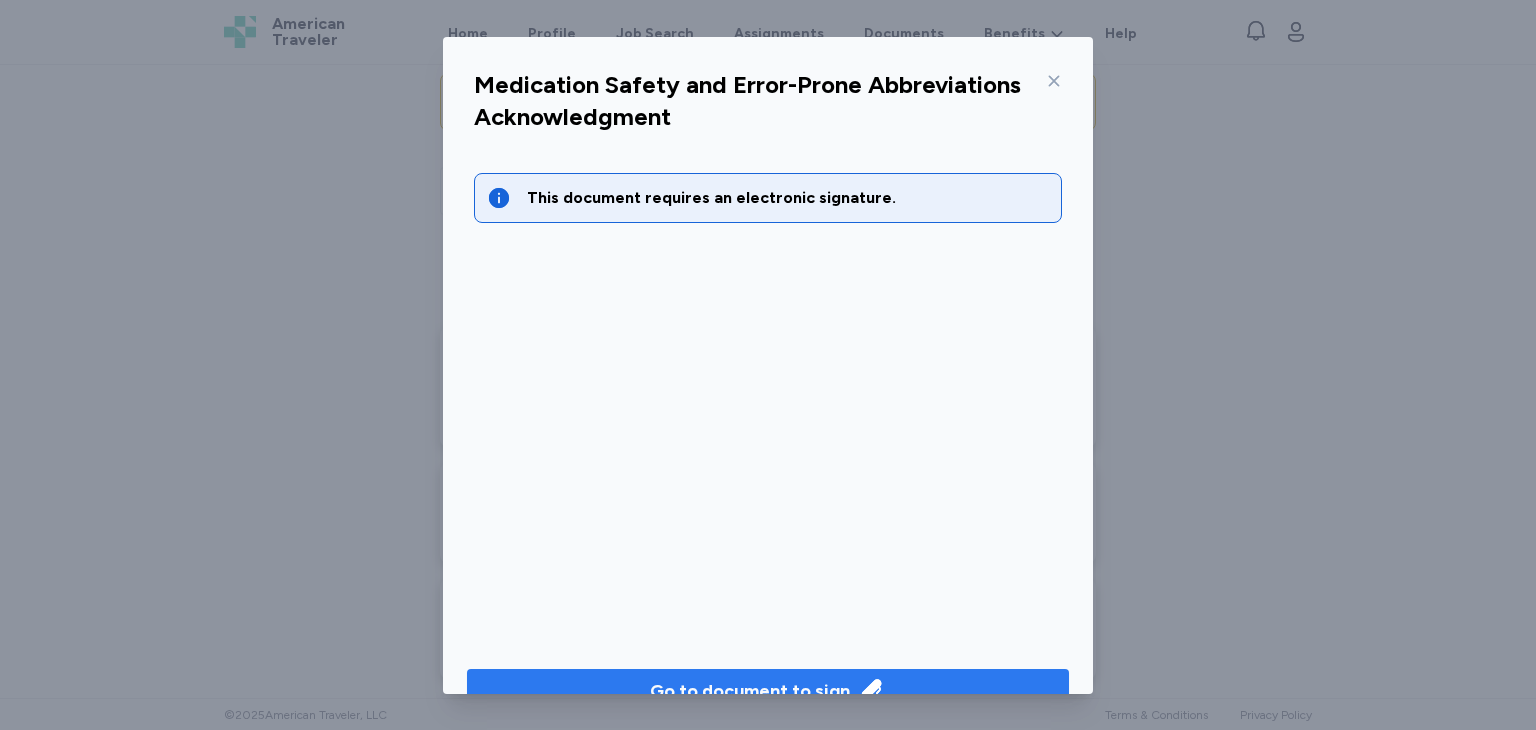 click on "Go to document to sign" at bounding box center [750, 691] 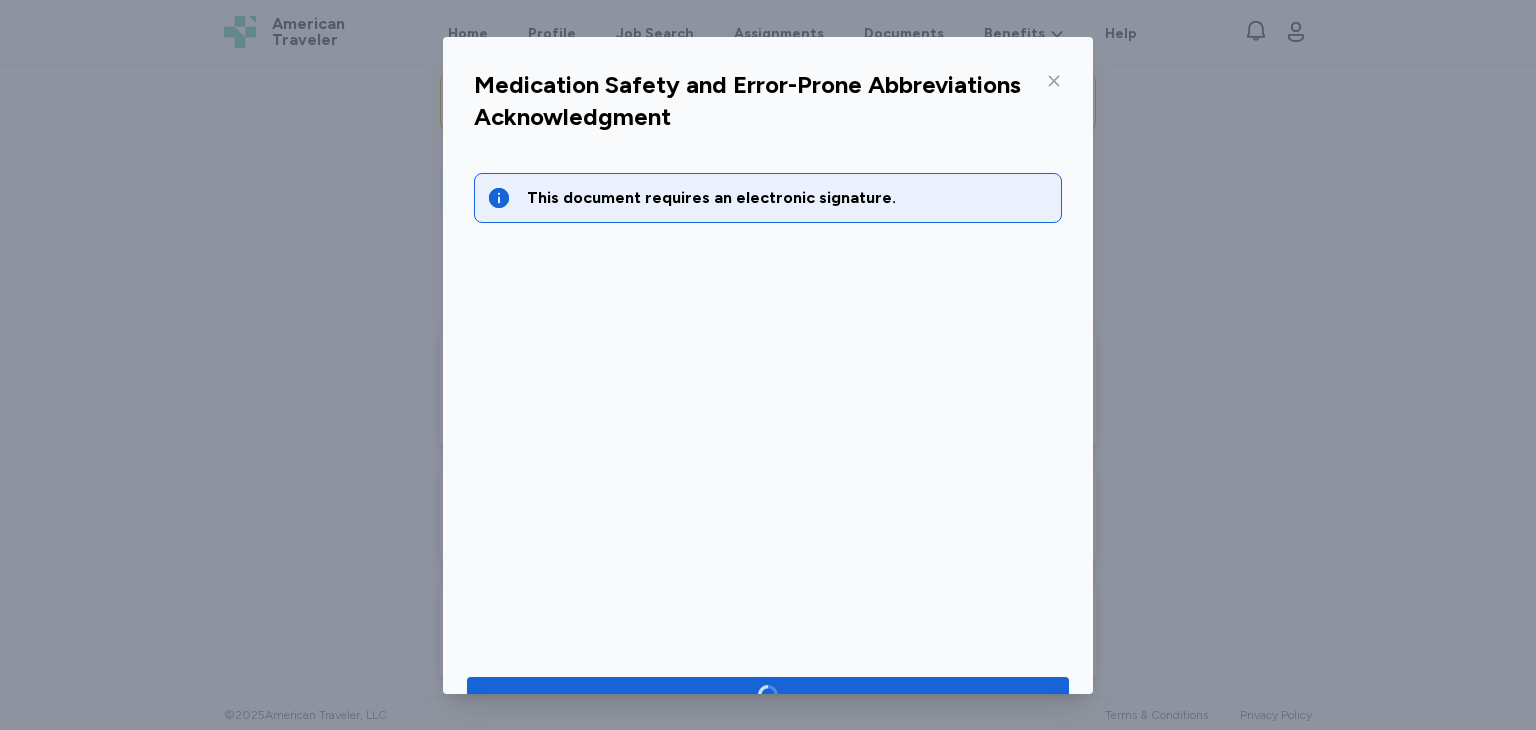 click at bounding box center [1050, 81] 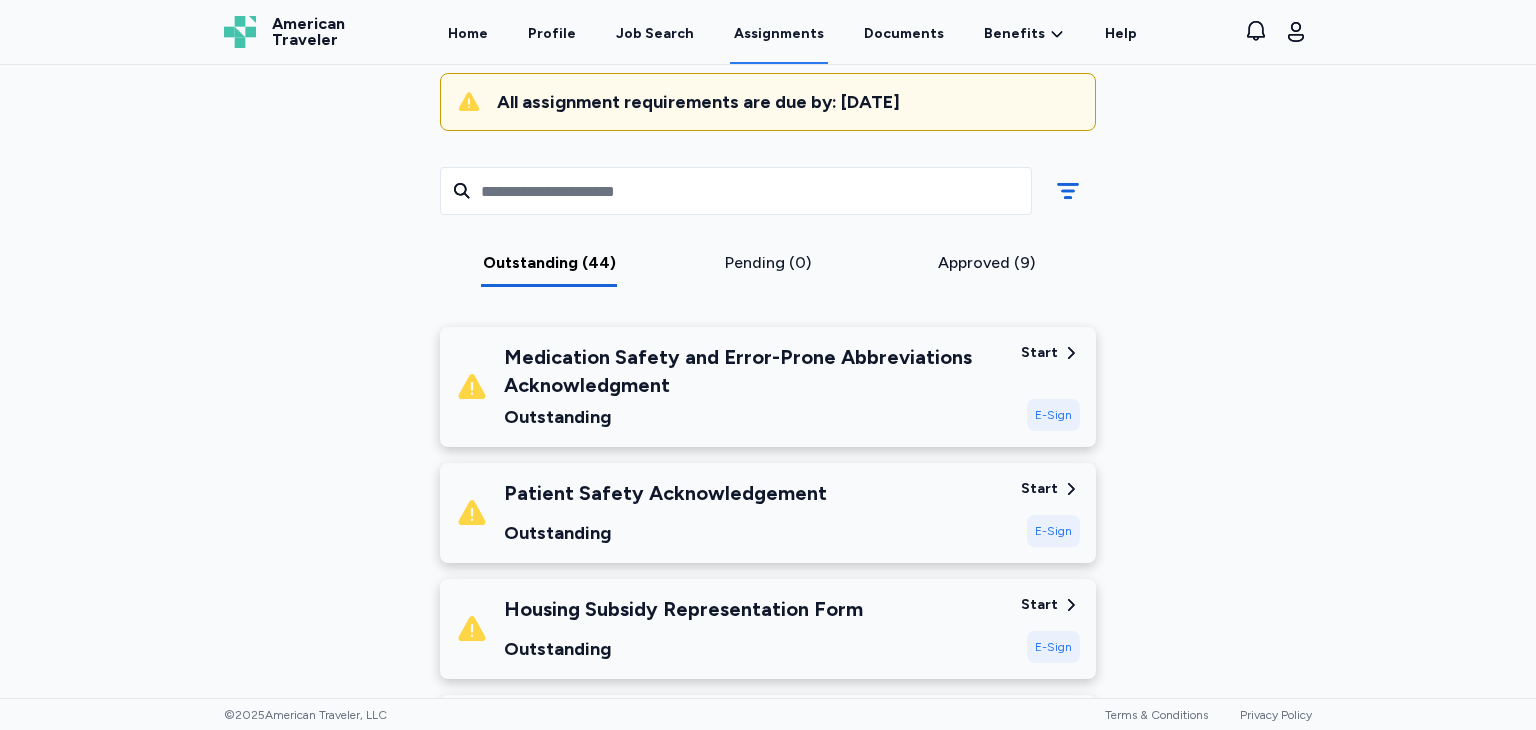 click on "Start" at bounding box center (1039, 353) 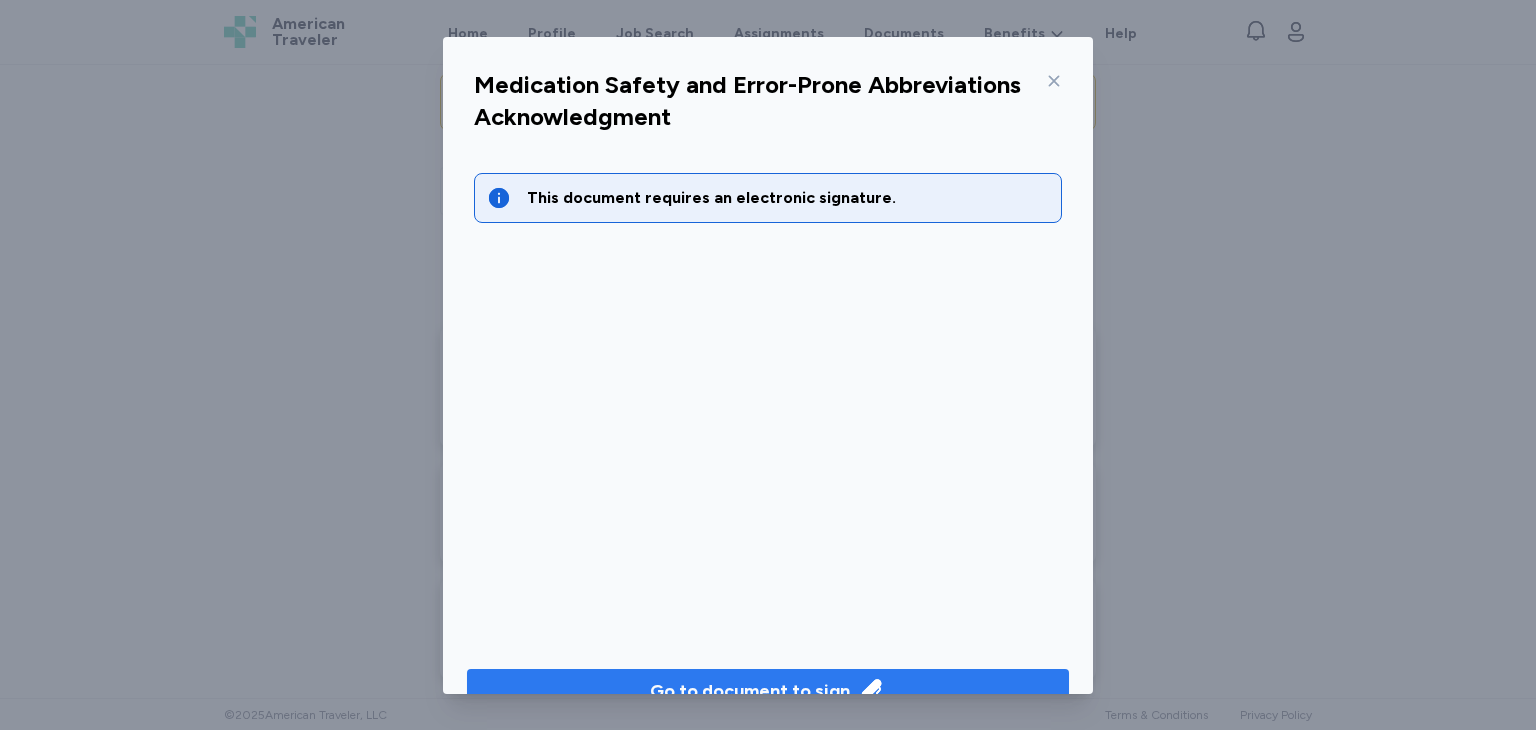 click 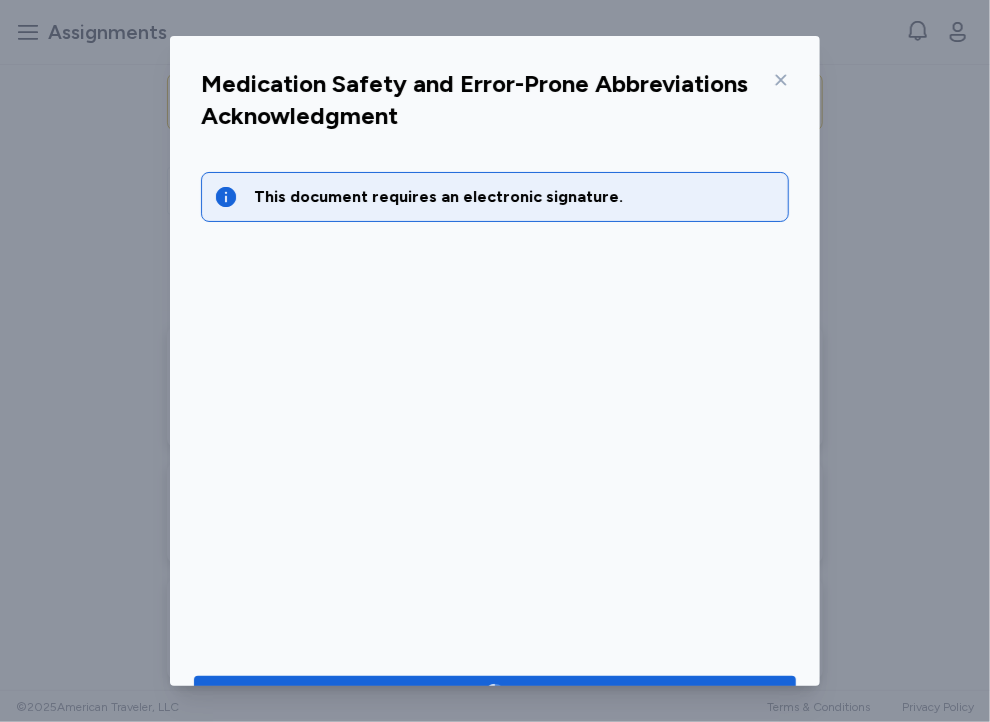 click on "Medication Safety and Error-Prone Abbreviations Acknowledgment" at bounding box center (495, 106) 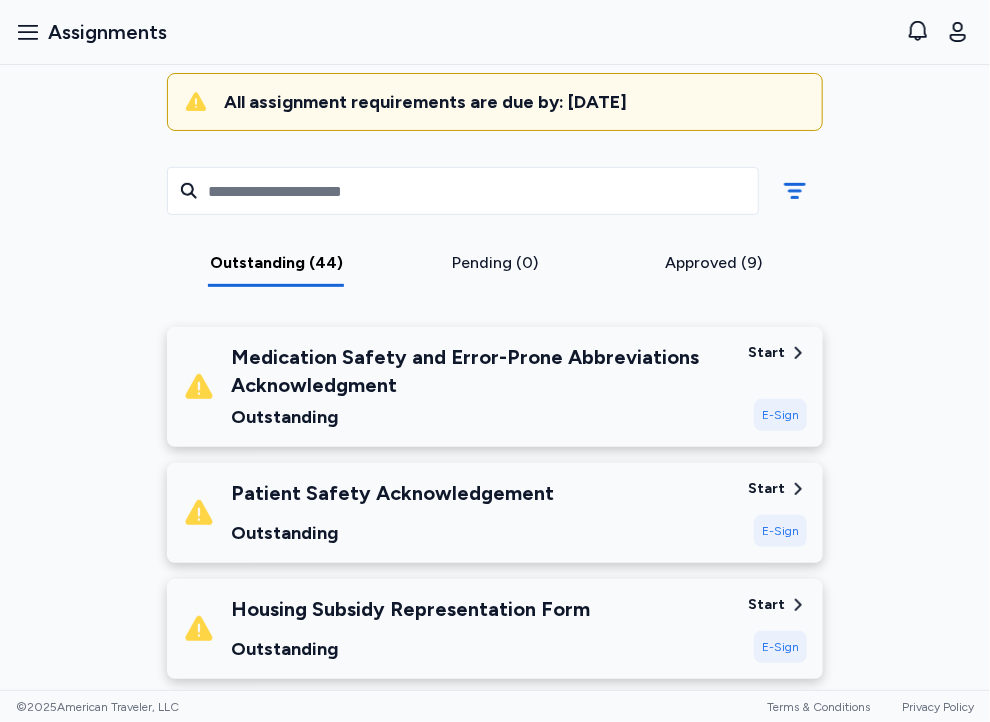 click on "Start" at bounding box center (766, 489) 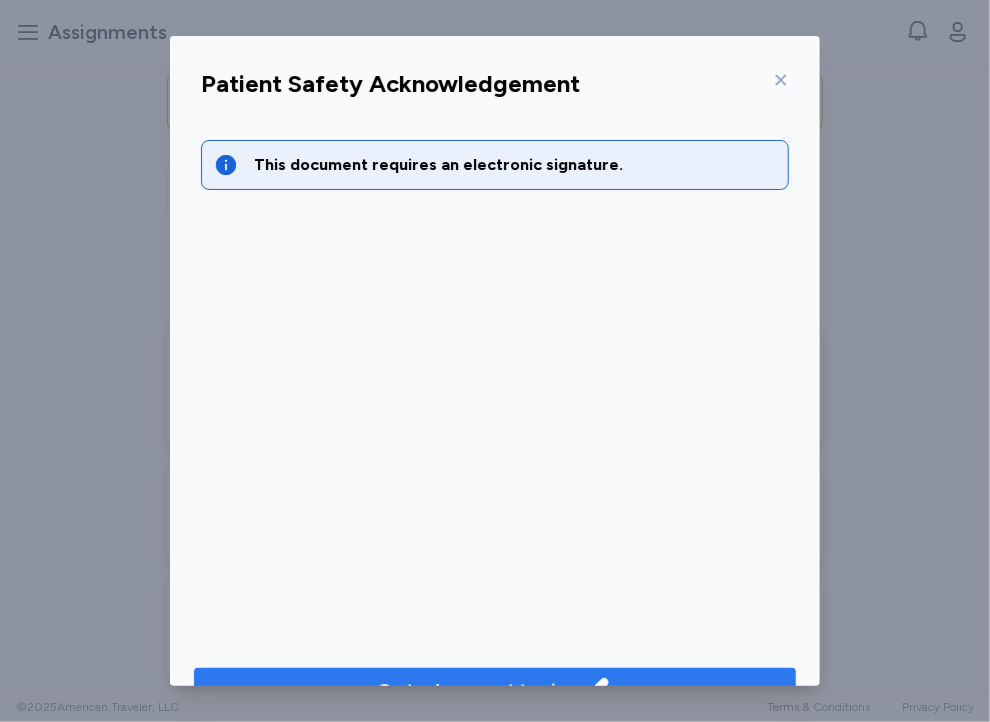 click on "Go to document to sign" at bounding box center [495, 690] 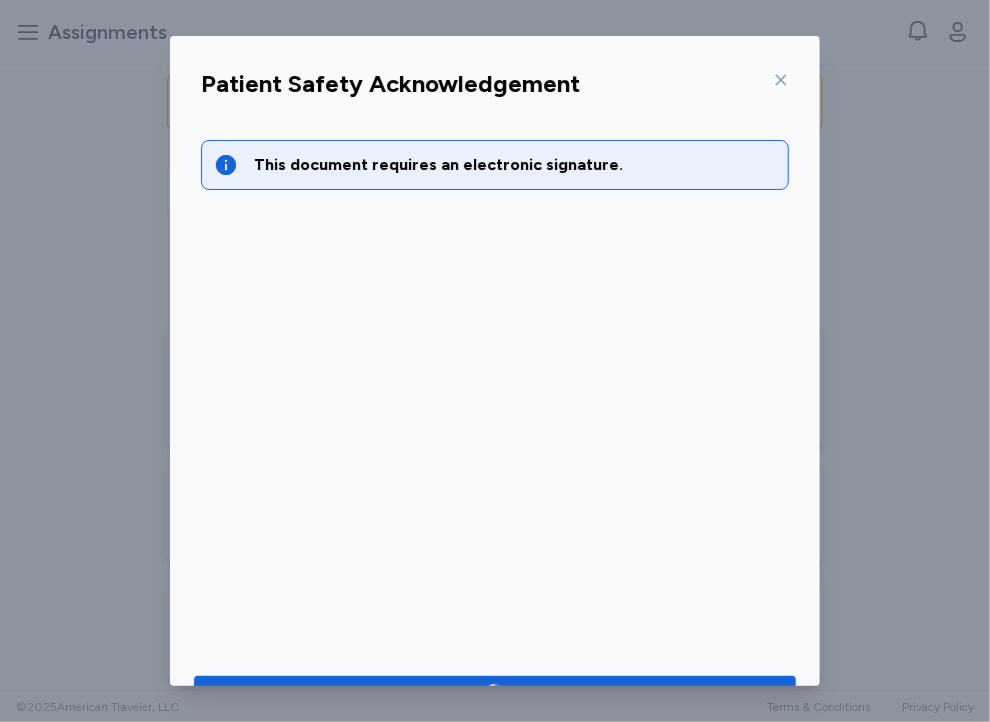 scroll, scrollTop: 49, scrollLeft: 0, axis: vertical 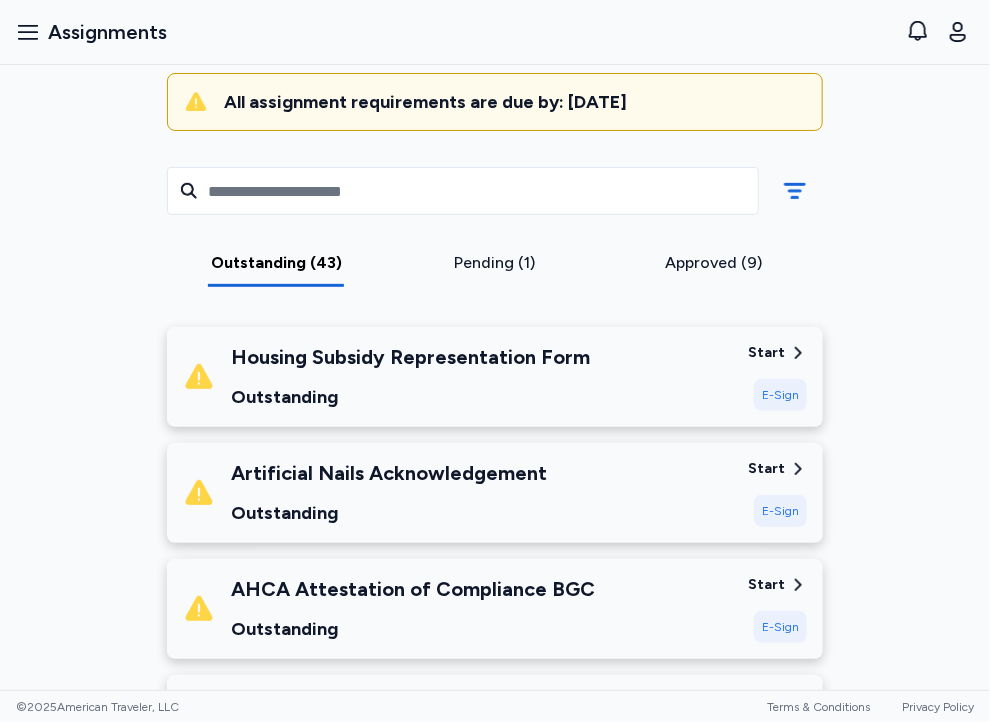 click on "E-Sign" at bounding box center [780, 395] 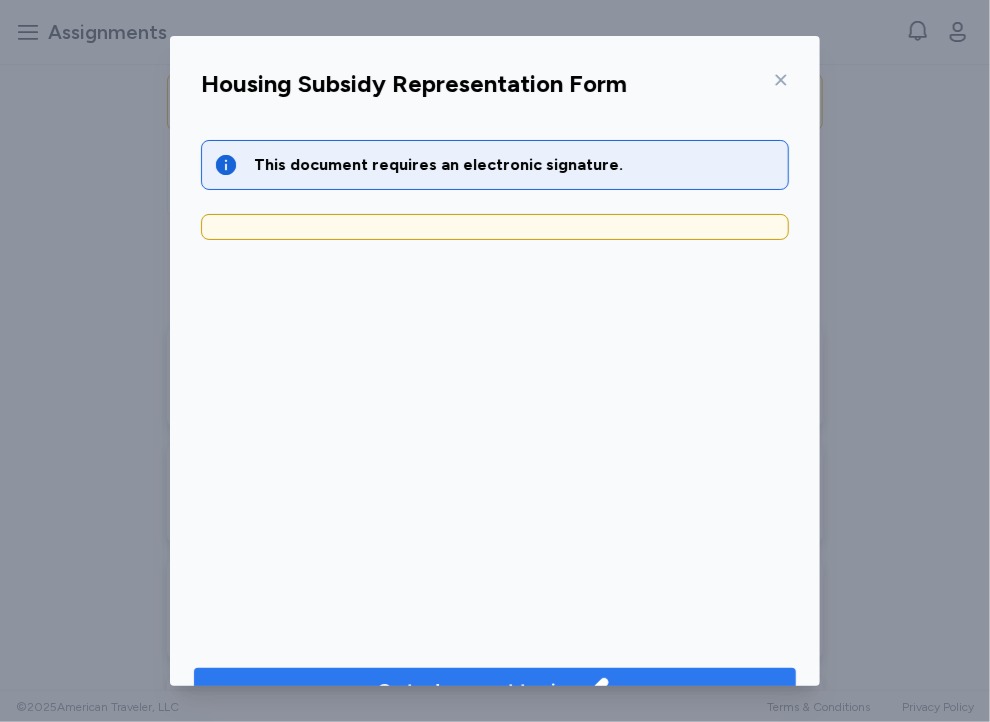 click on "Go to document to sign" at bounding box center (495, 690) 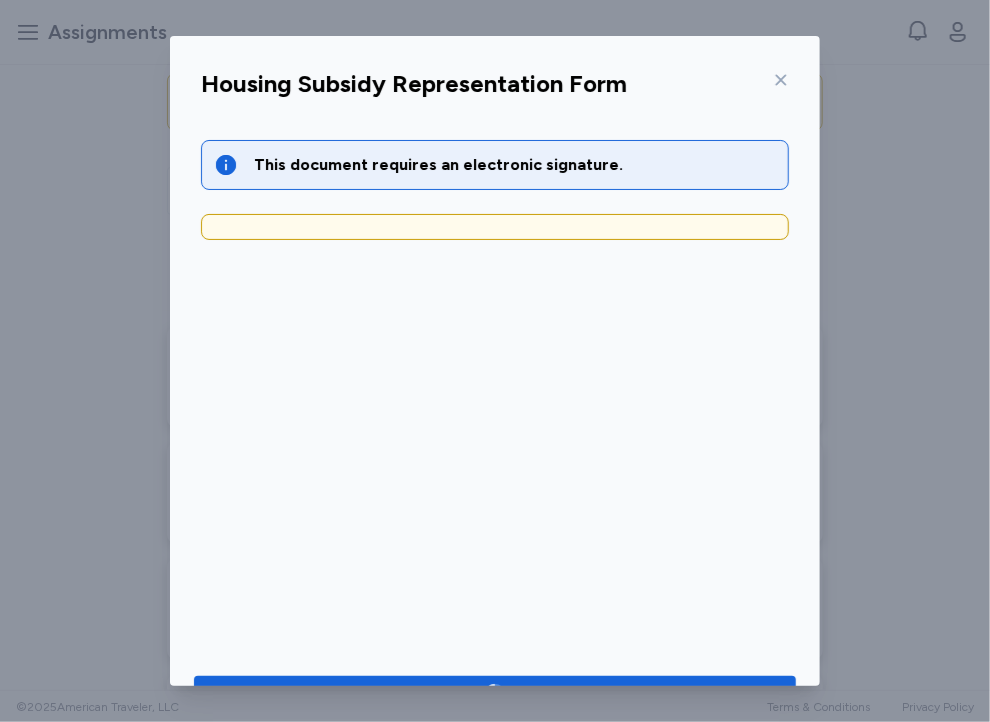 click 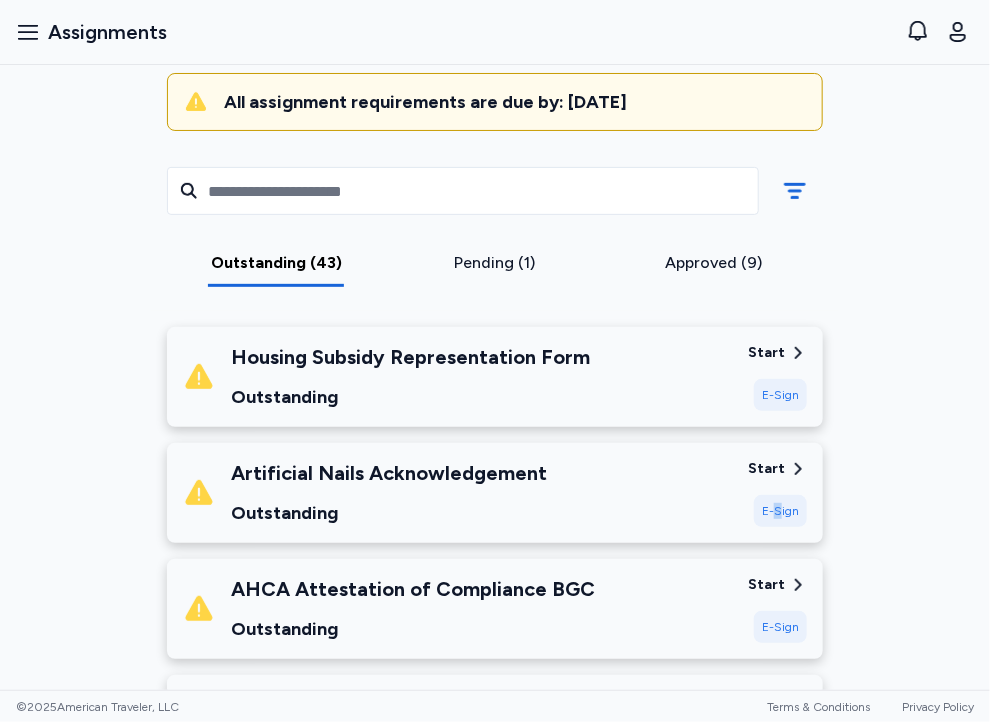 click on "E-Sign" at bounding box center [780, 511] 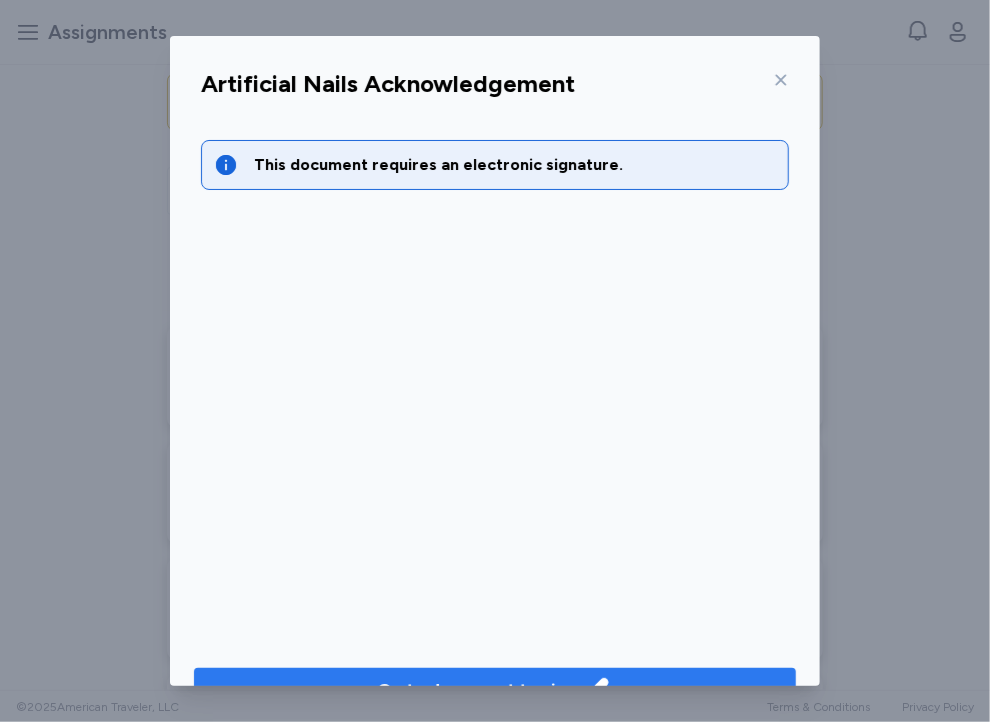 click 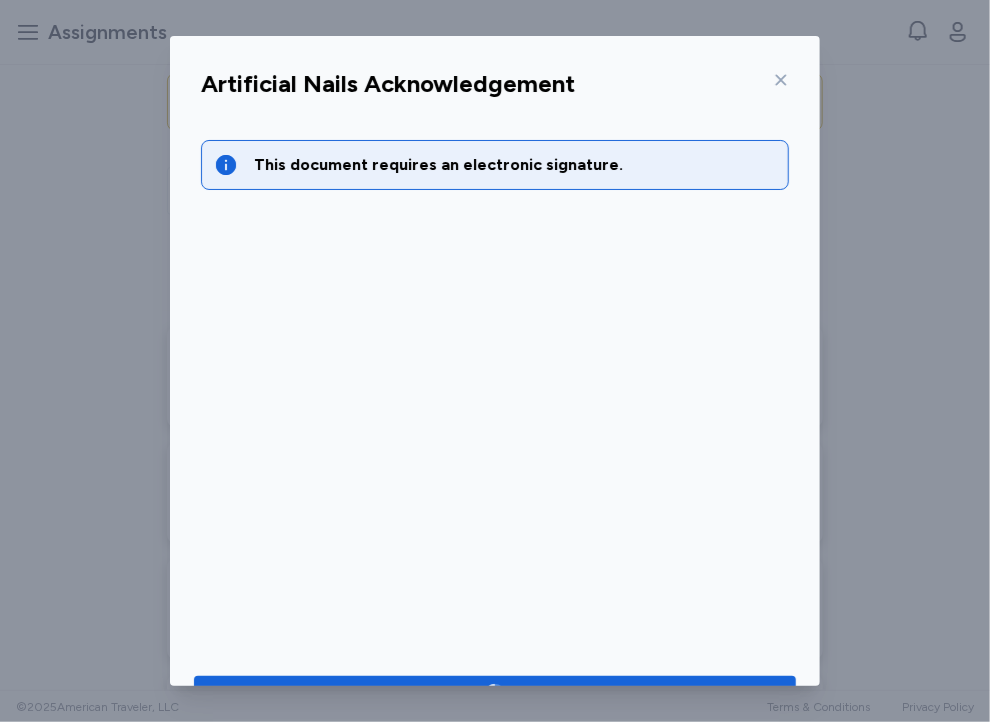 click 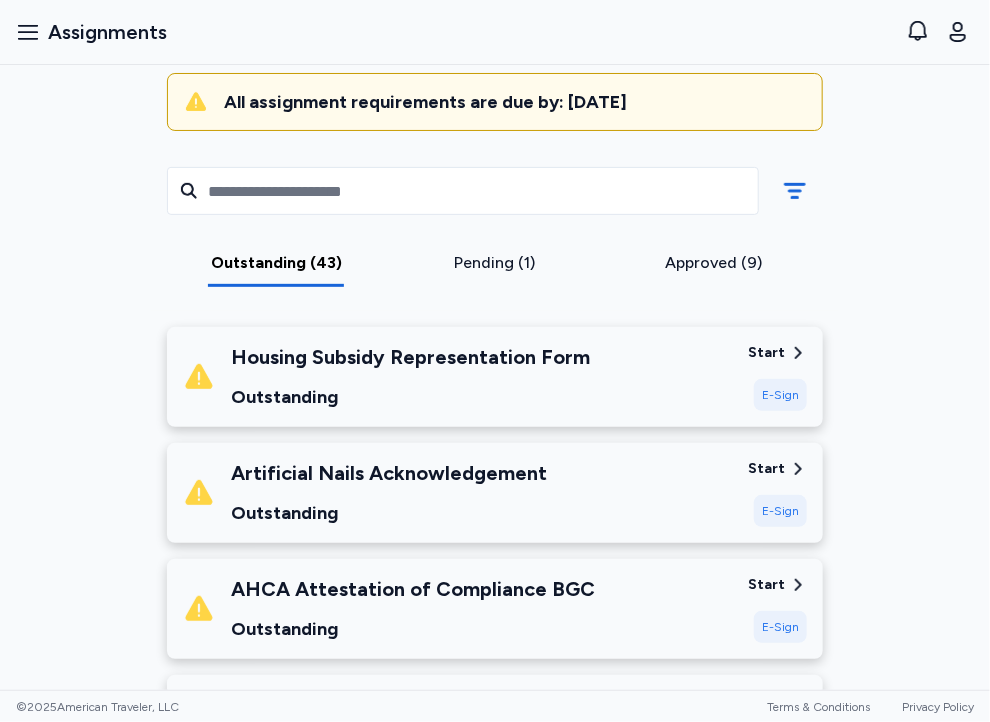 click on "E-Sign" at bounding box center (780, 627) 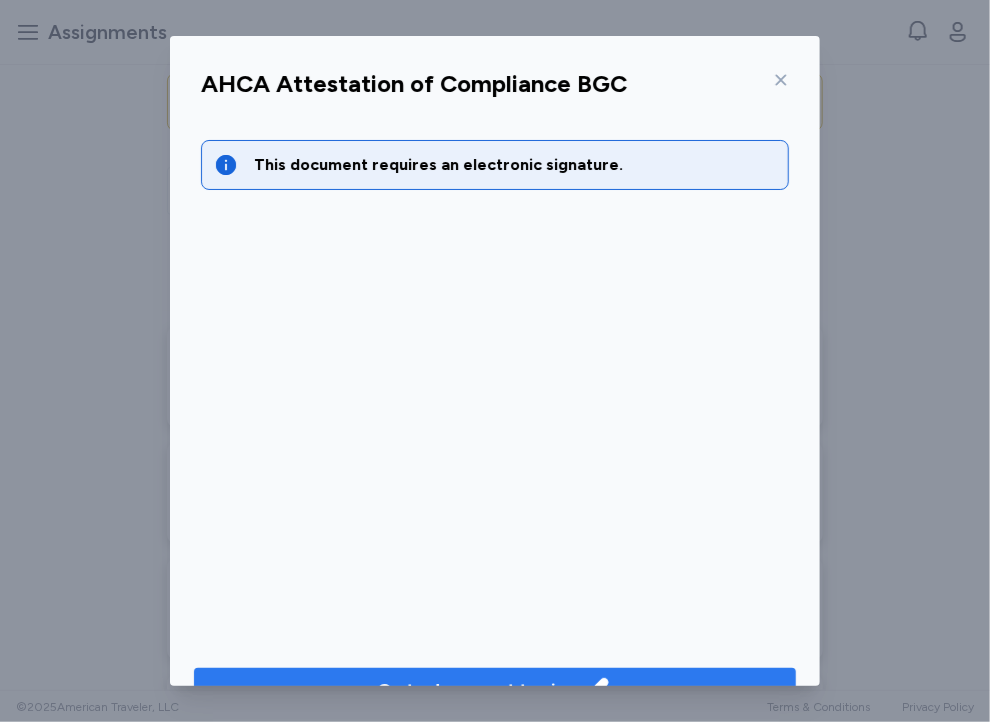 click on "Go to document to sign" at bounding box center [495, 690] 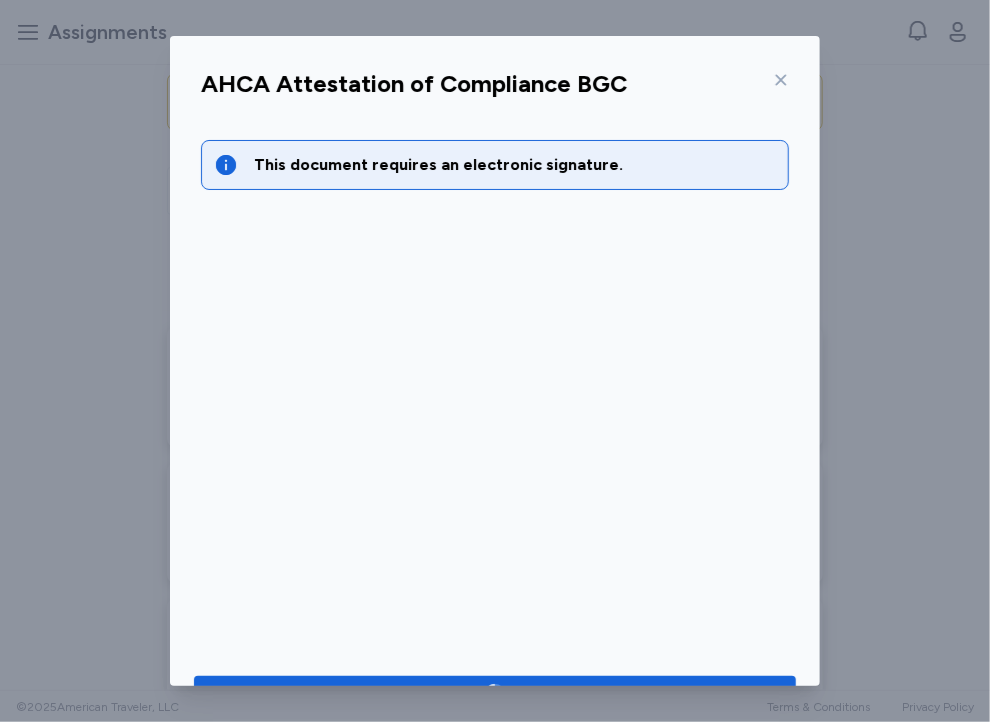 click at bounding box center [777, 80] 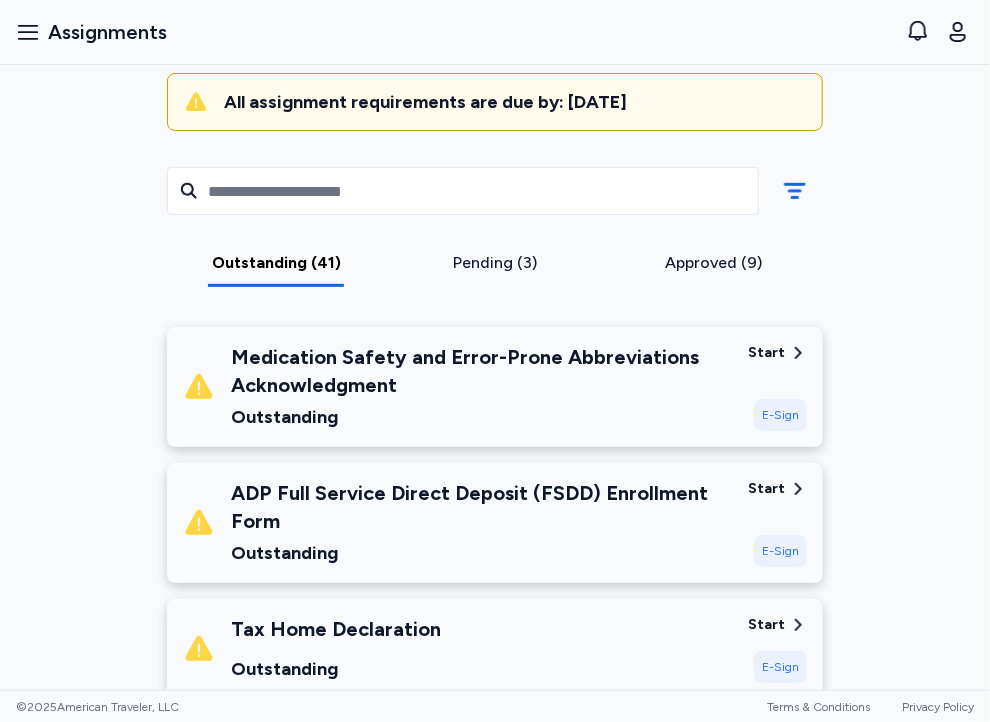 click on "E-Sign" at bounding box center [780, 415] 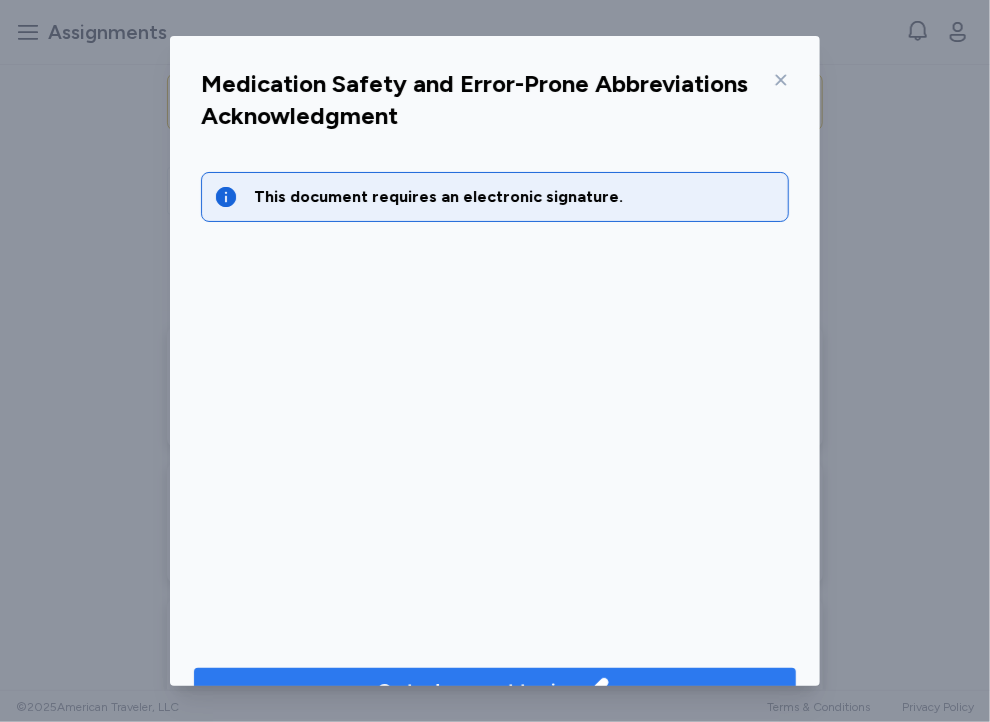 click on "Go to document to sign" at bounding box center [495, 690] 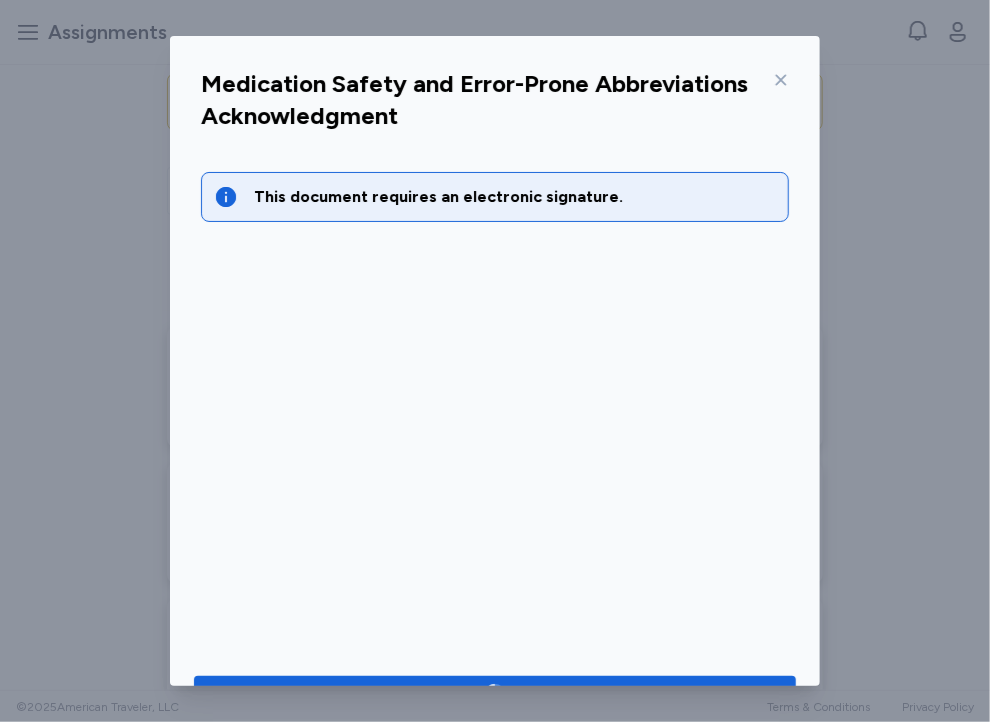 click 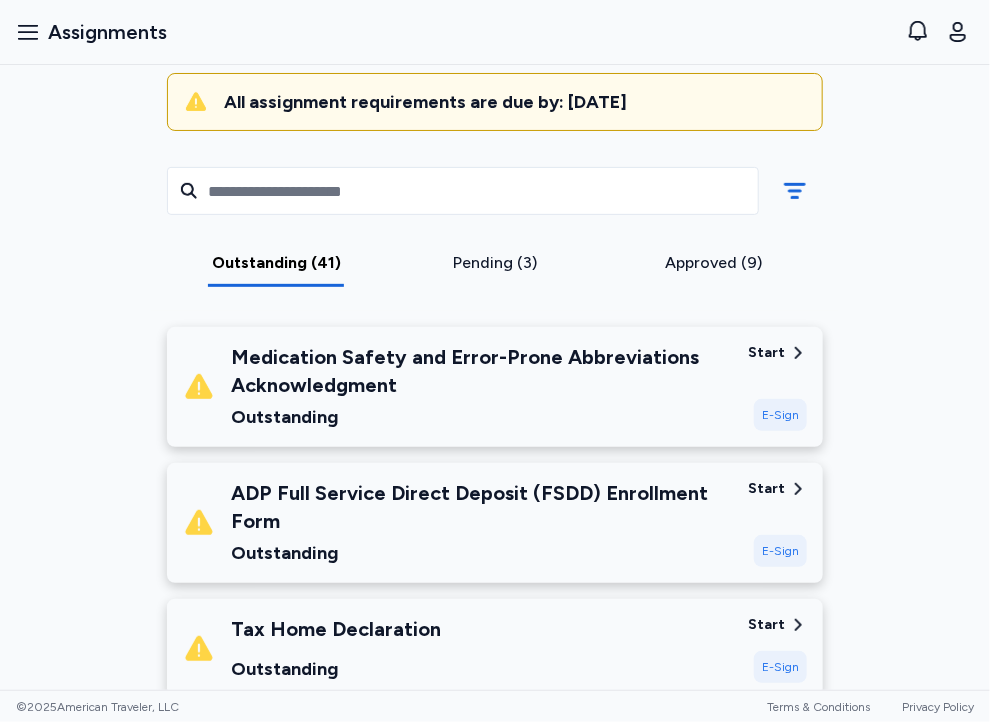 click on "E-Sign" at bounding box center [780, 551] 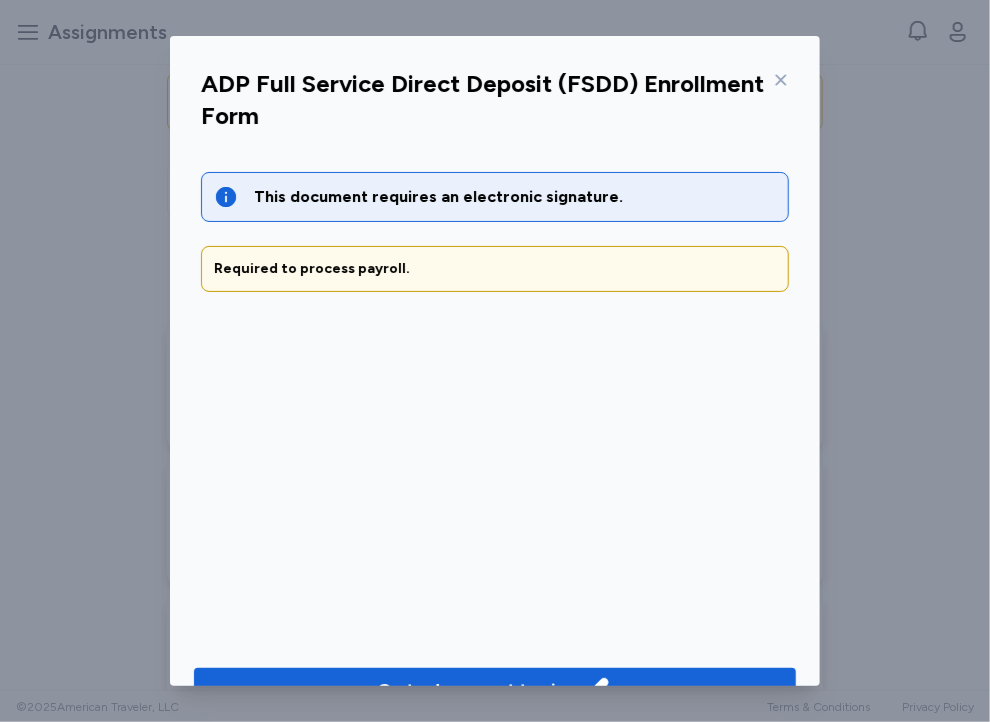 scroll, scrollTop: 49, scrollLeft: 0, axis: vertical 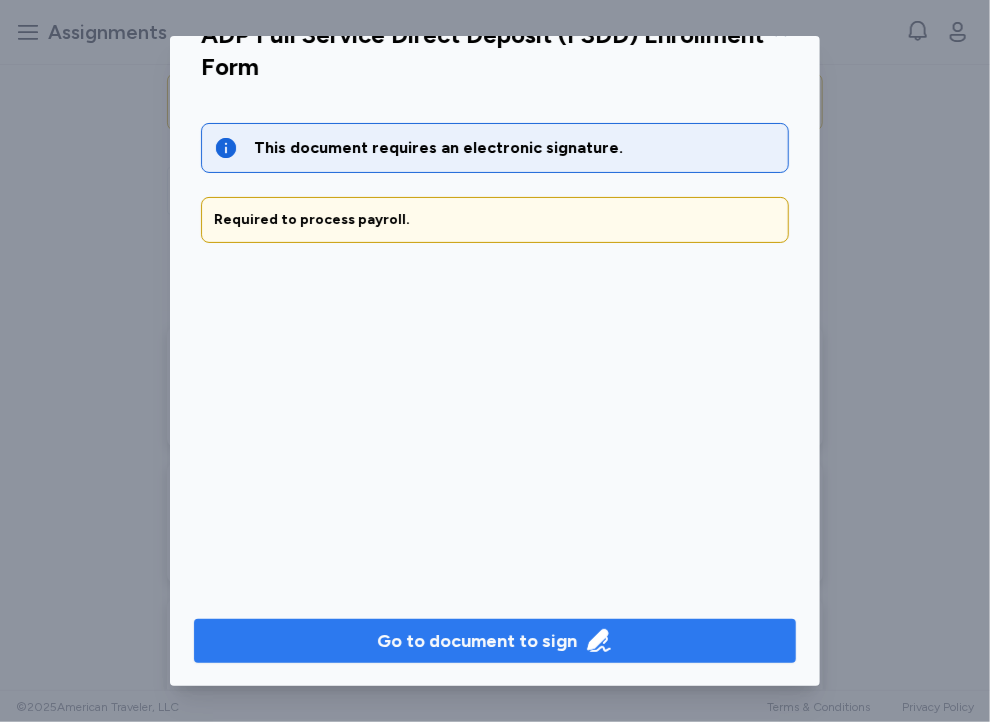 click on "Go to document to sign" at bounding box center (477, 641) 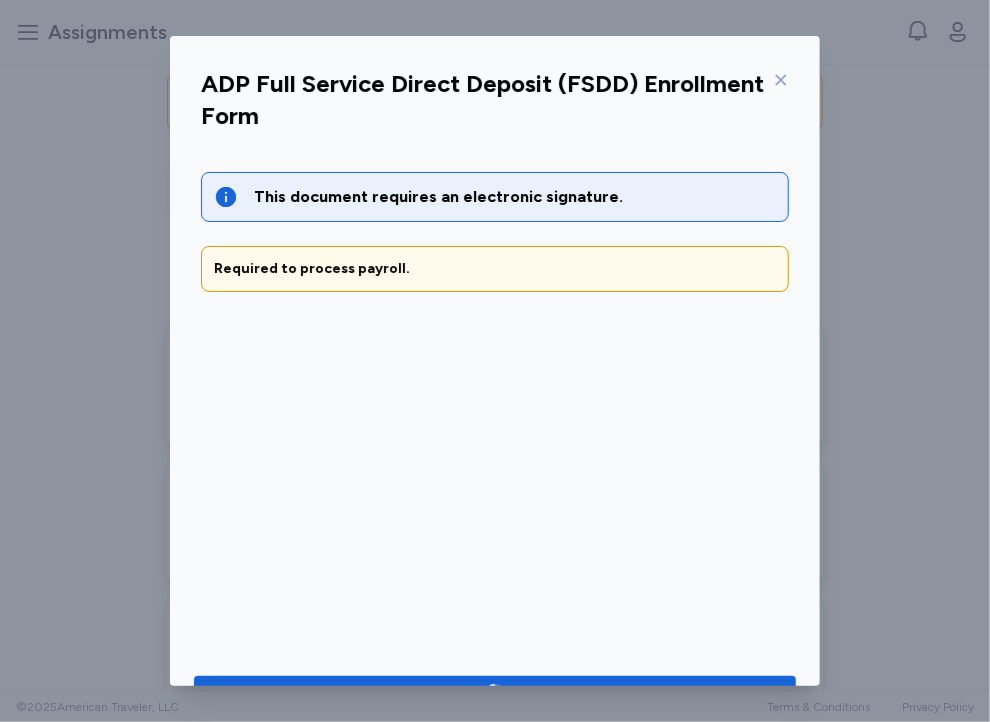 click 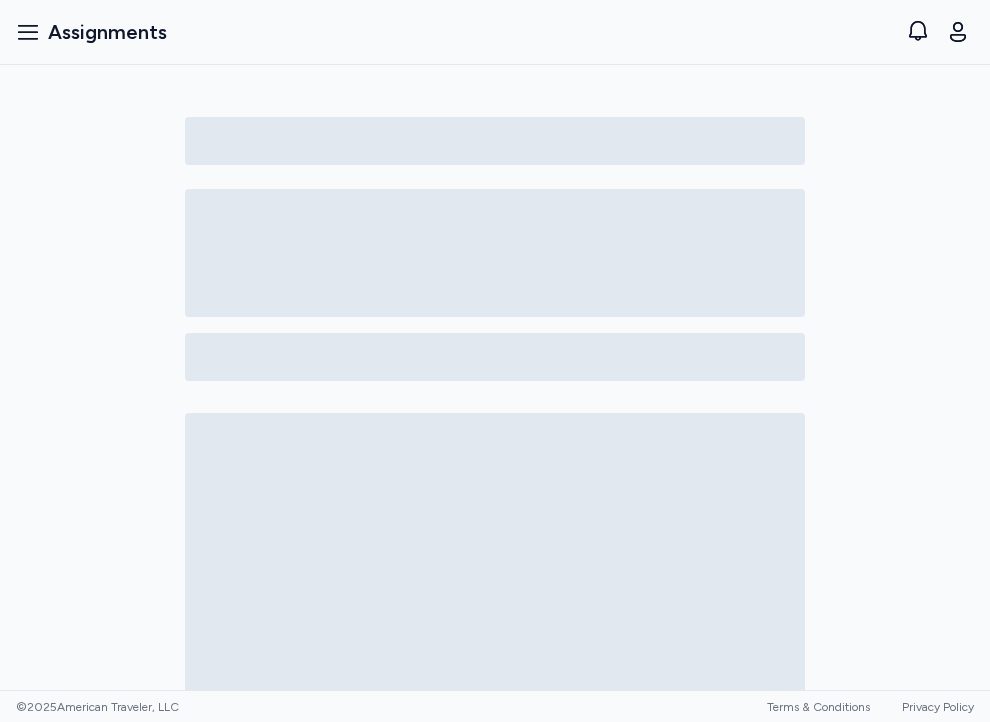 scroll, scrollTop: 0, scrollLeft: 0, axis: both 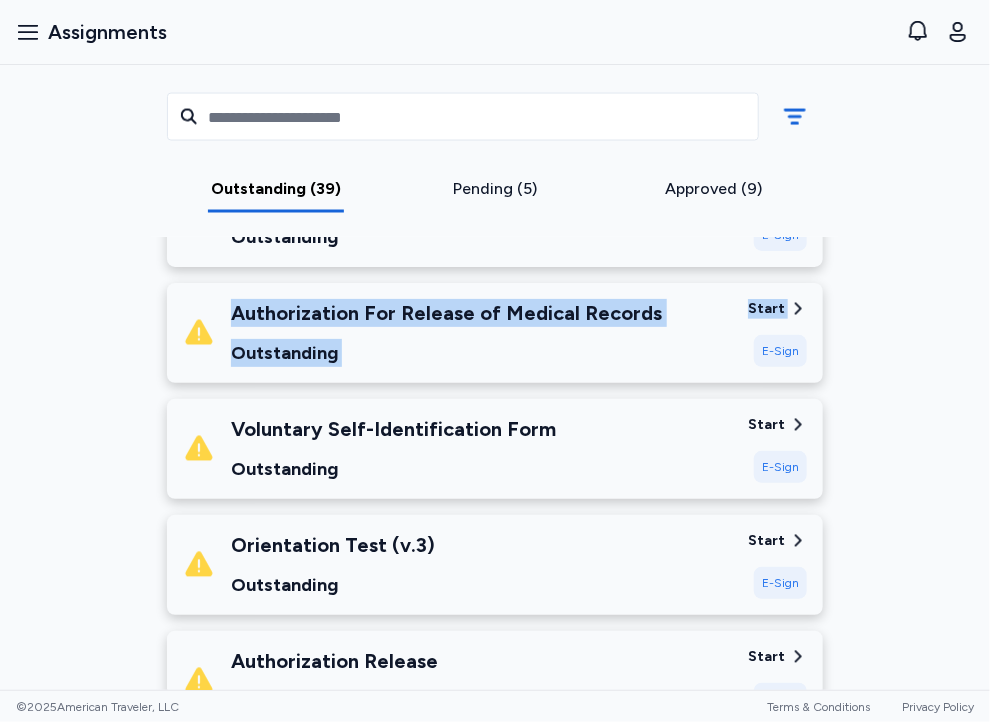 drag, startPoint x: 967, startPoint y: 227, endPoint x: 960, endPoint y: 273, distance: 46.52956 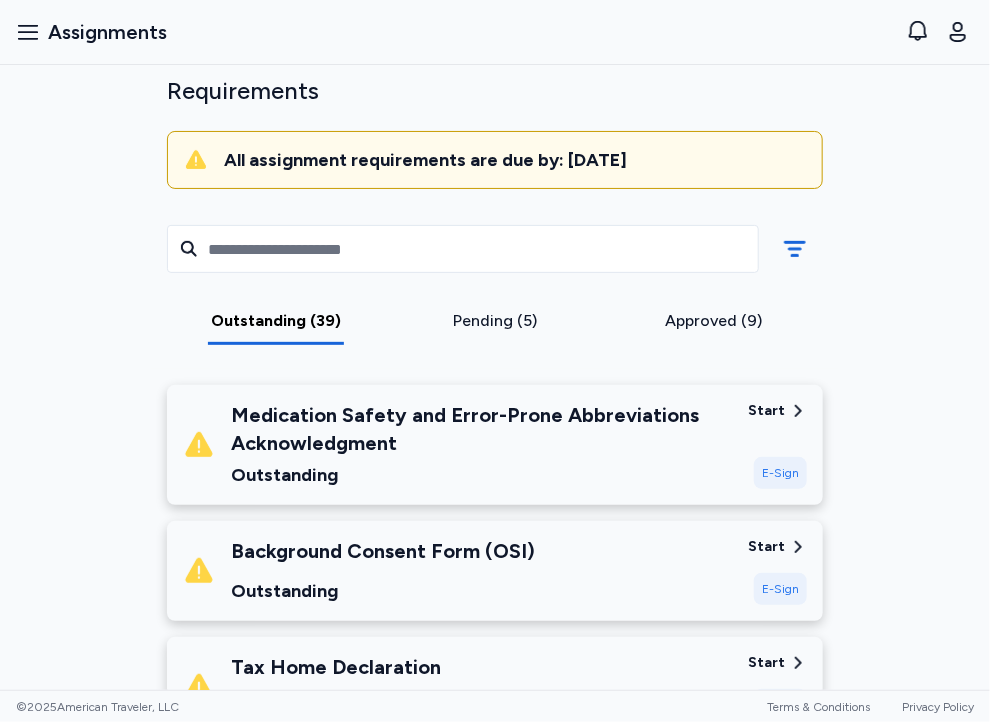 scroll, scrollTop: 0, scrollLeft: 0, axis: both 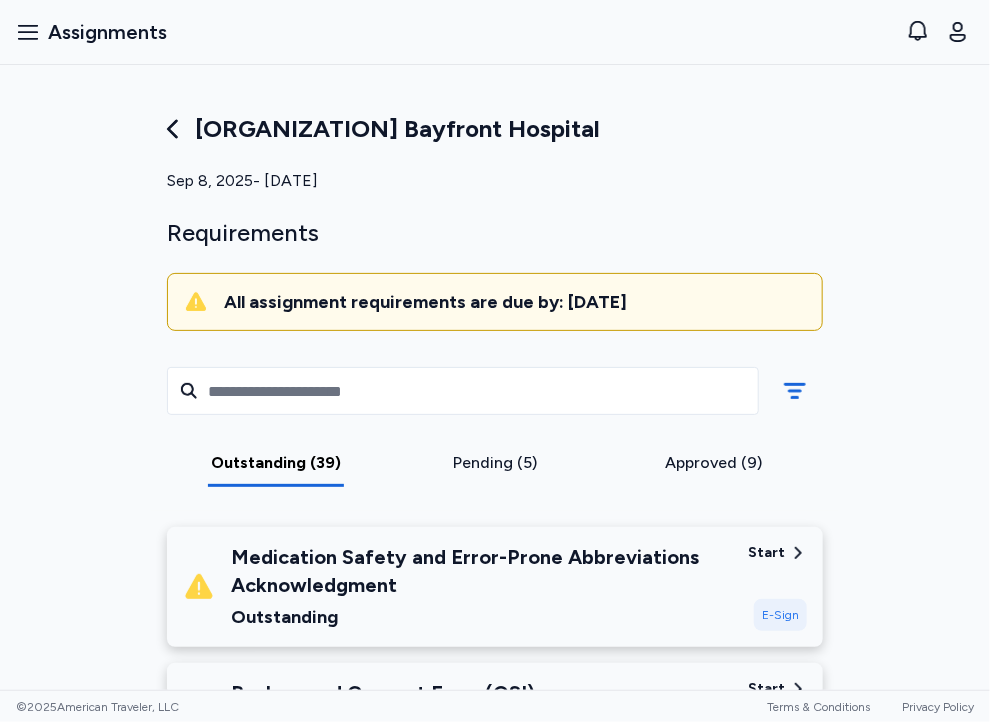 click on "E-Sign" at bounding box center (780, 615) 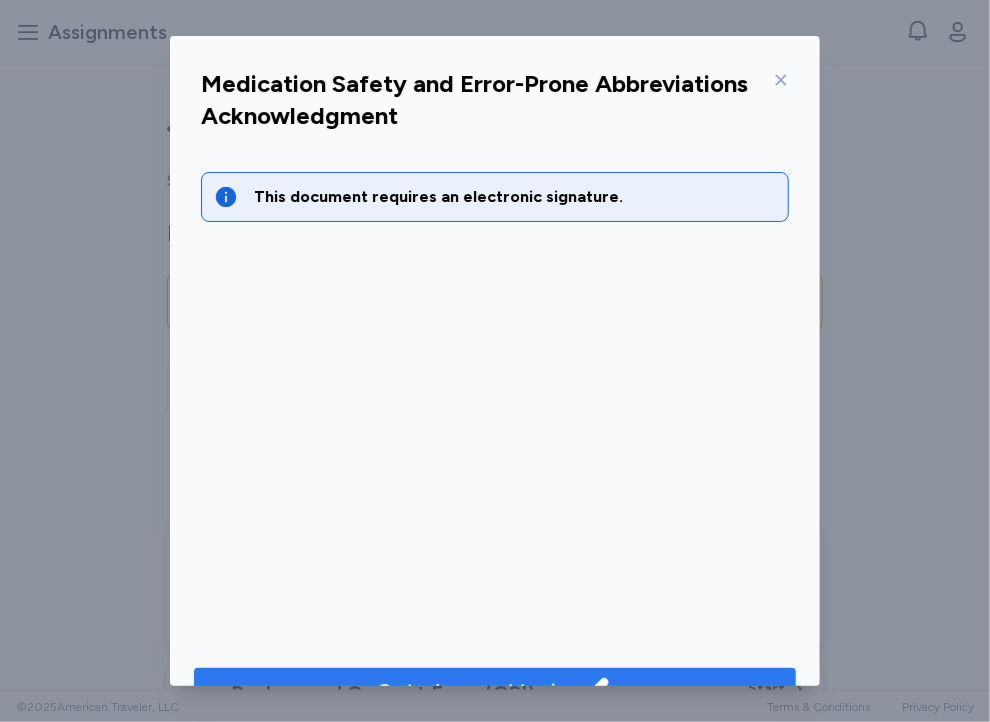 click 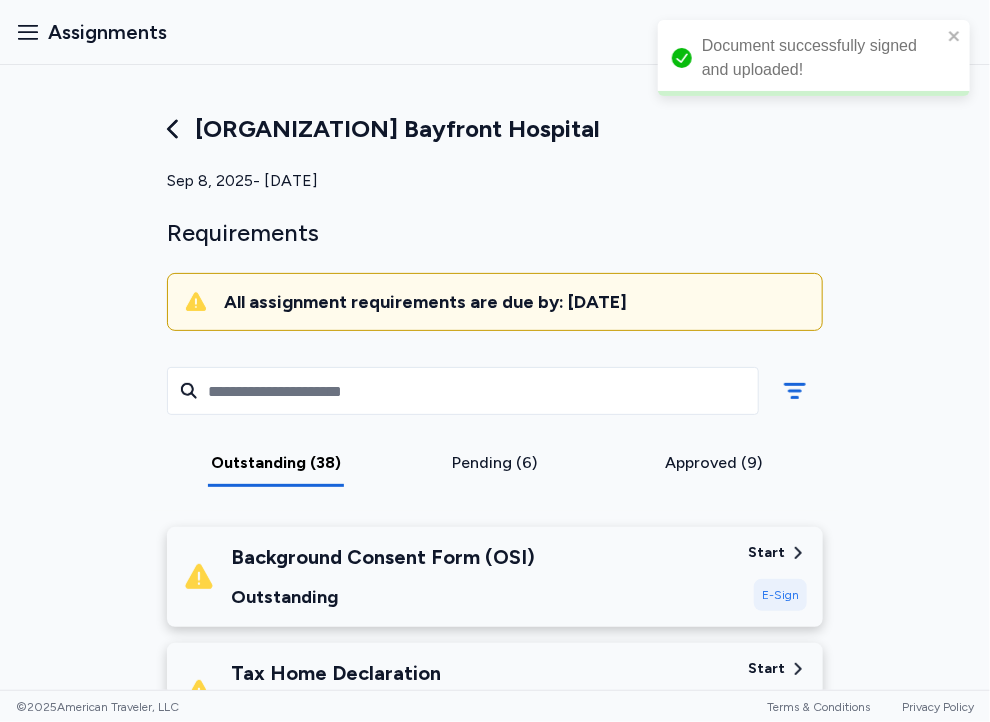 click on "E-Sign" at bounding box center [780, 595] 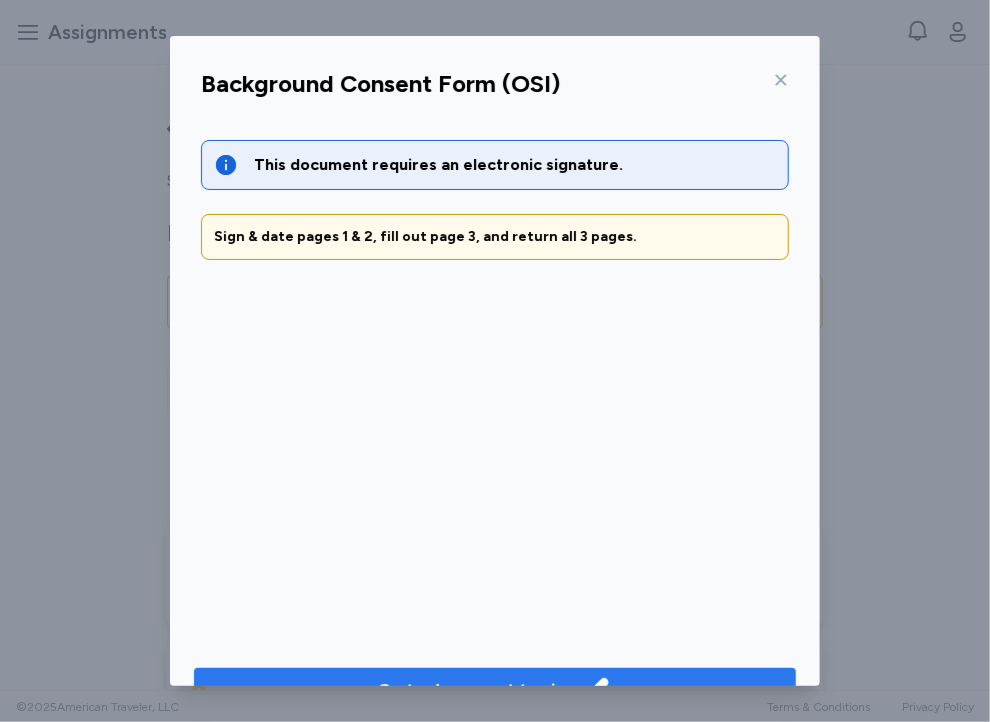 click on "Go to document to sign" at bounding box center (495, 690) 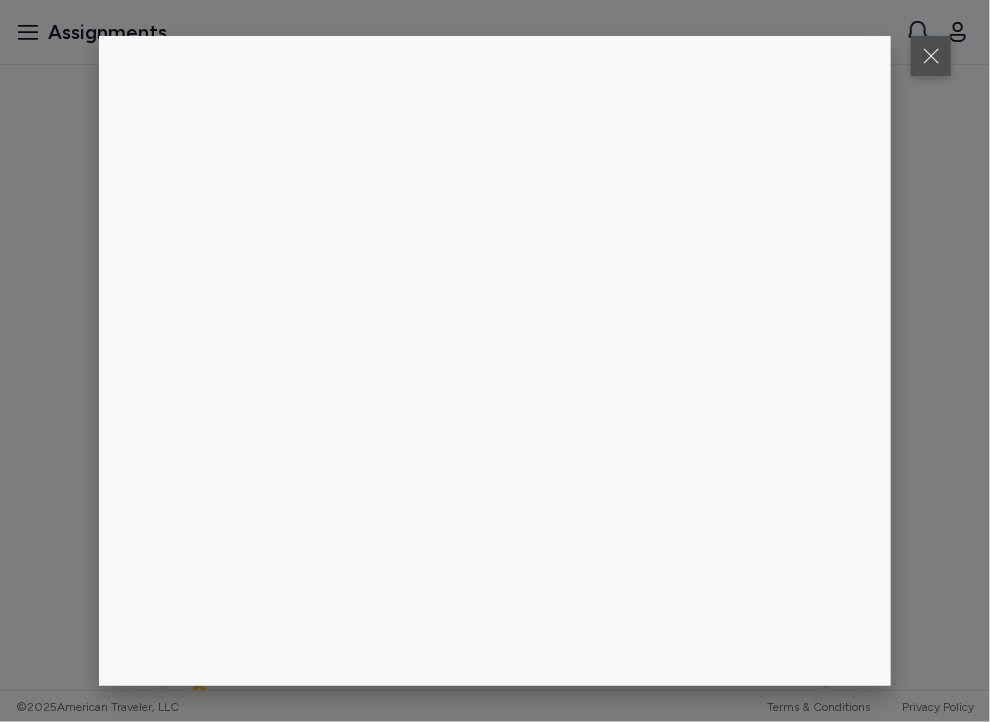 click at bounding box center [931, 56] 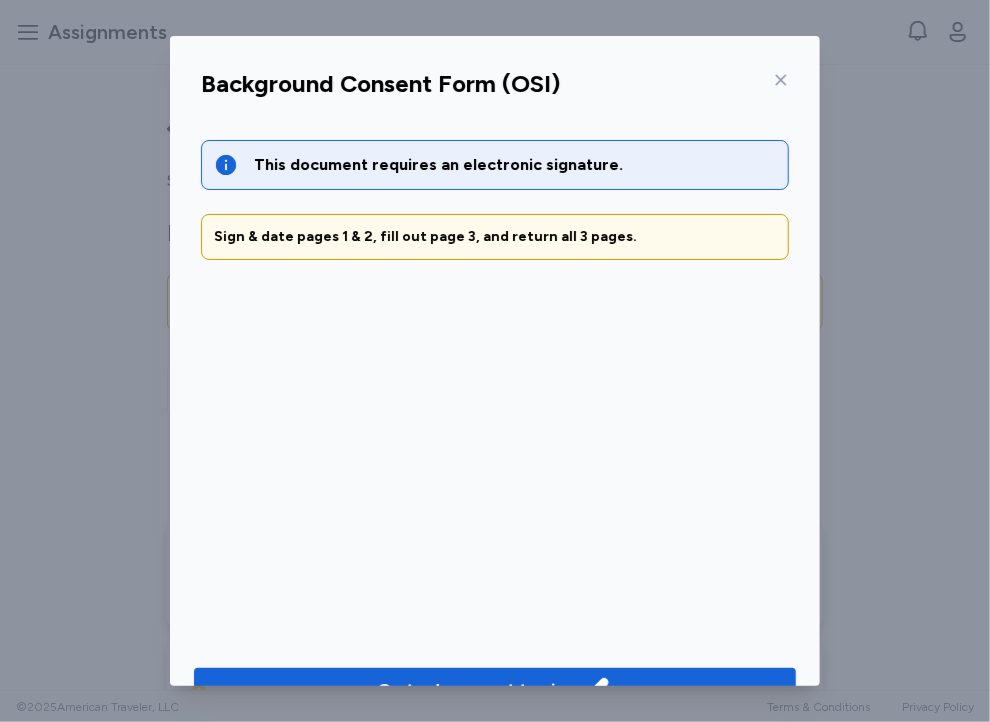 click 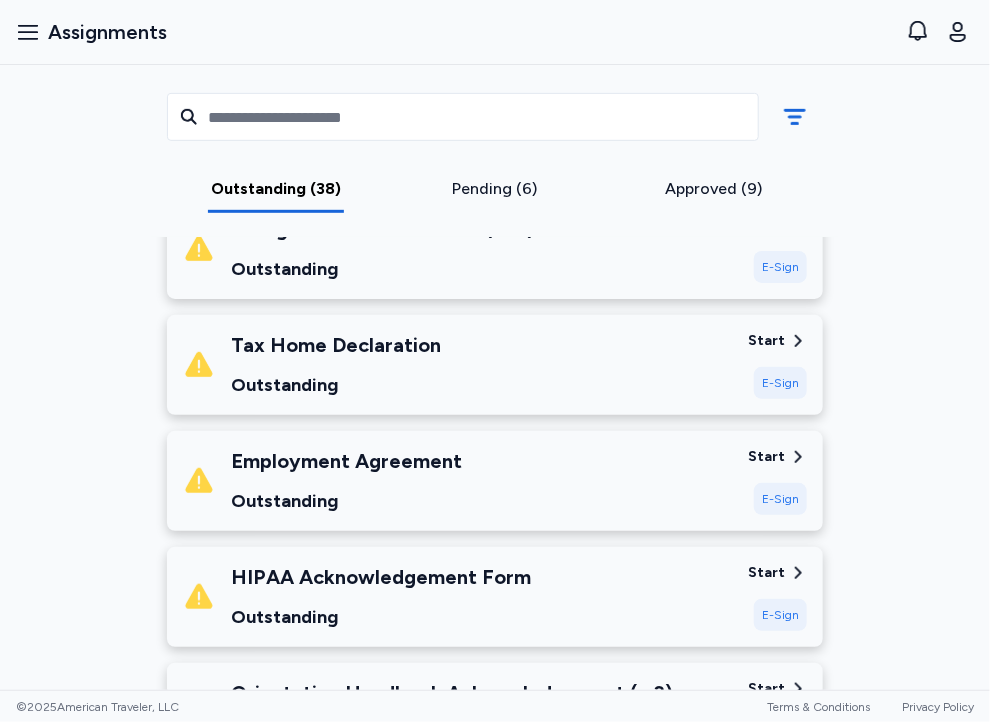 scroll, scrollTop: 388, scrollLeft: 0, axis: vertical 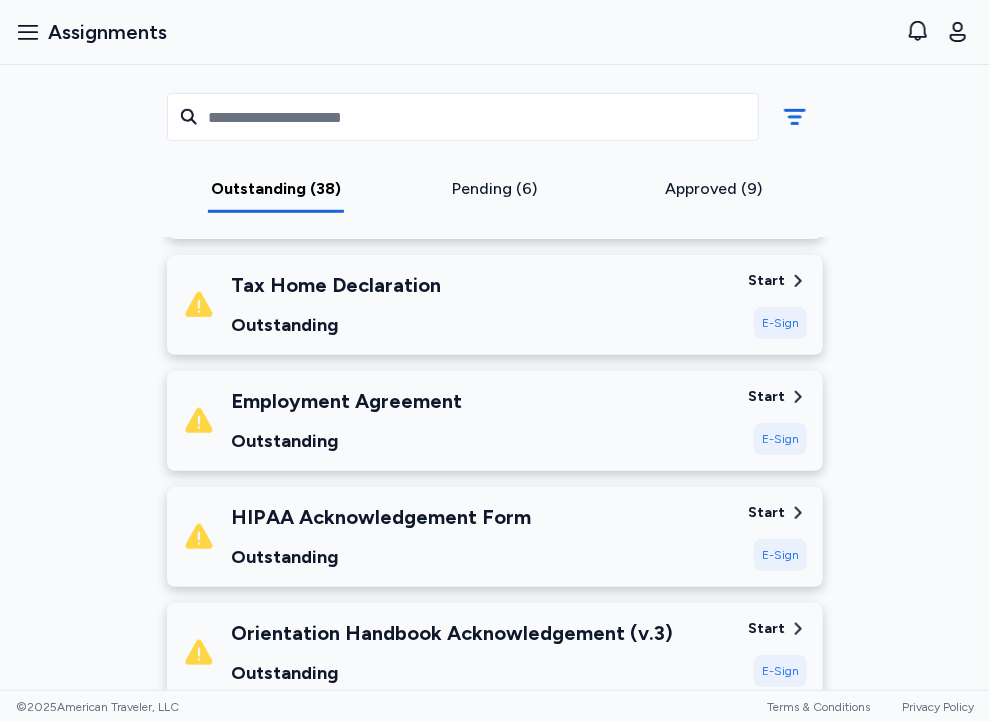 click on "E-Sign" at bounding box center (780, 323) 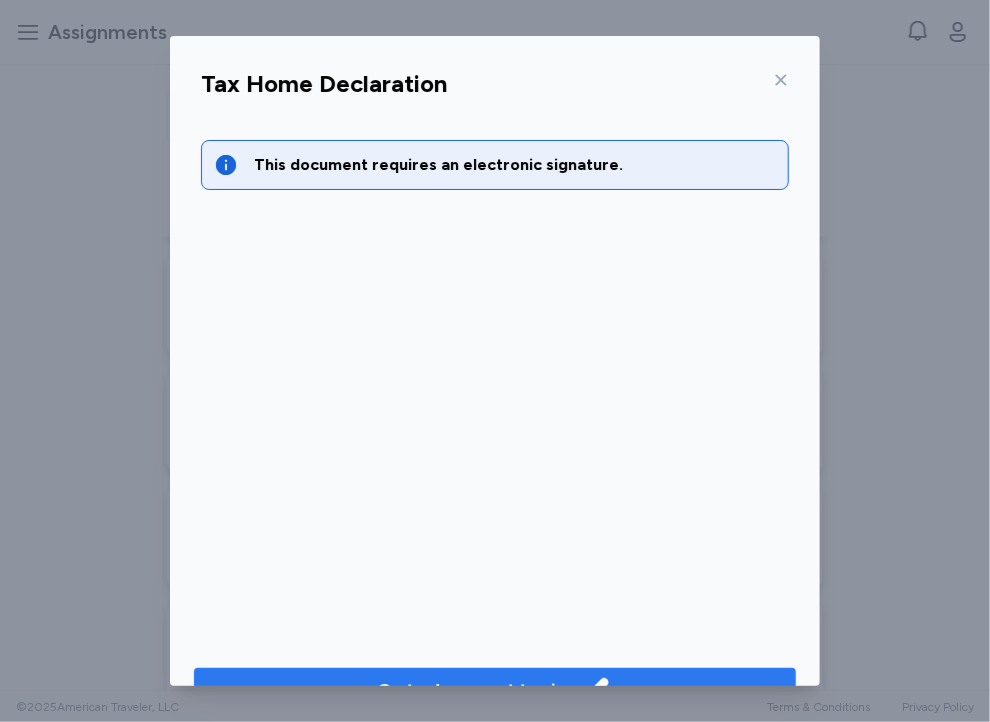 click on "Go to document to sign" at bounding box center [495, 690] 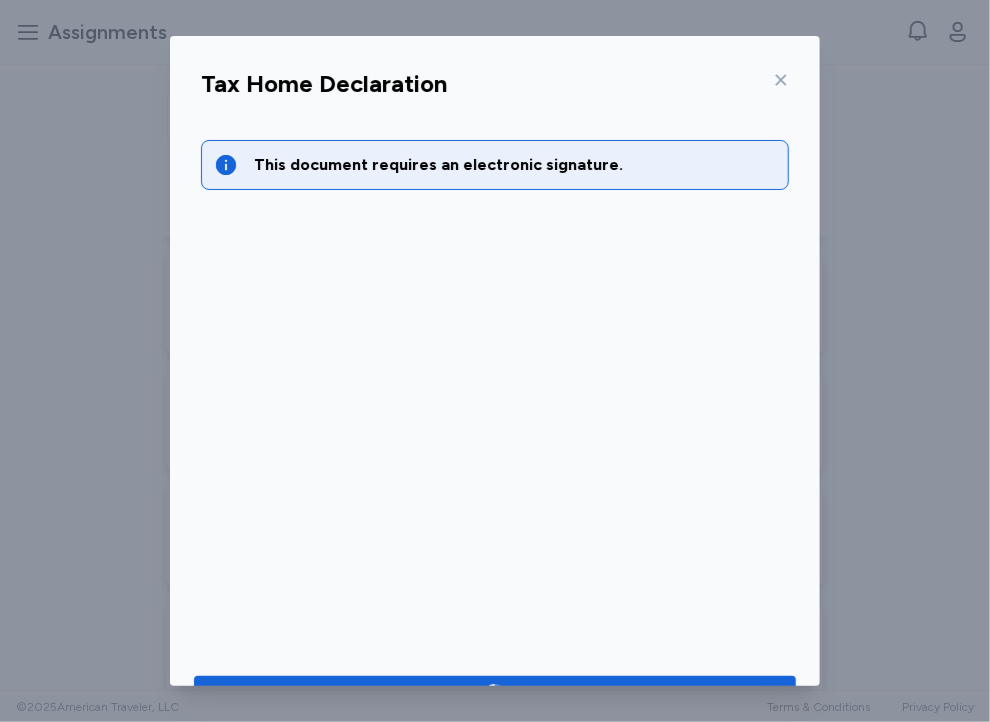 click 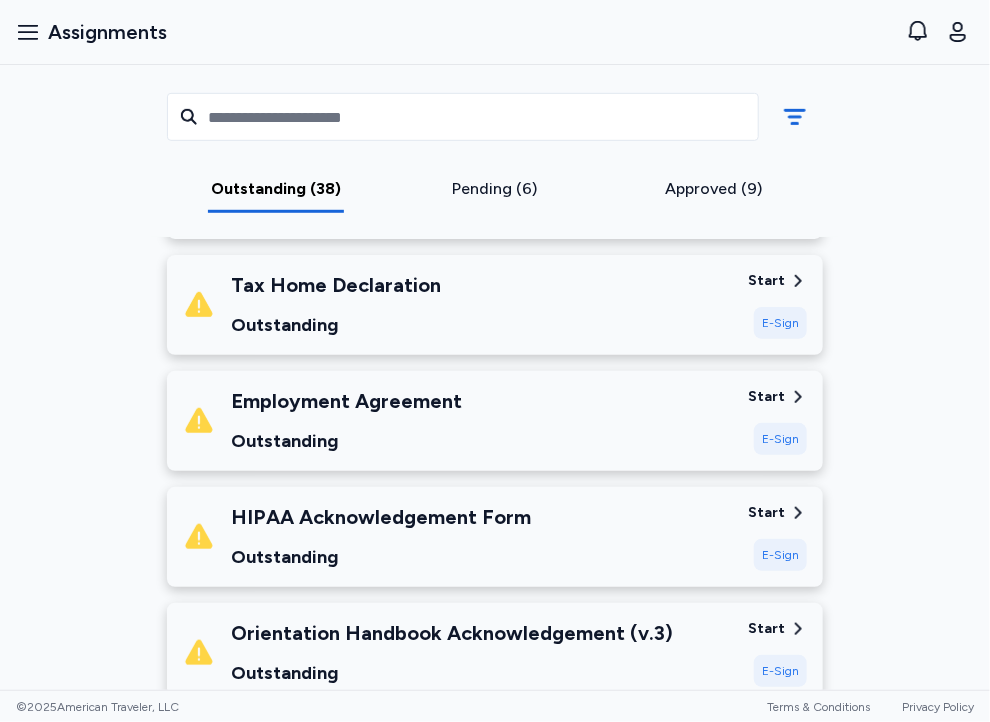 click on "E-Sign" at bounding box center (780, 439) 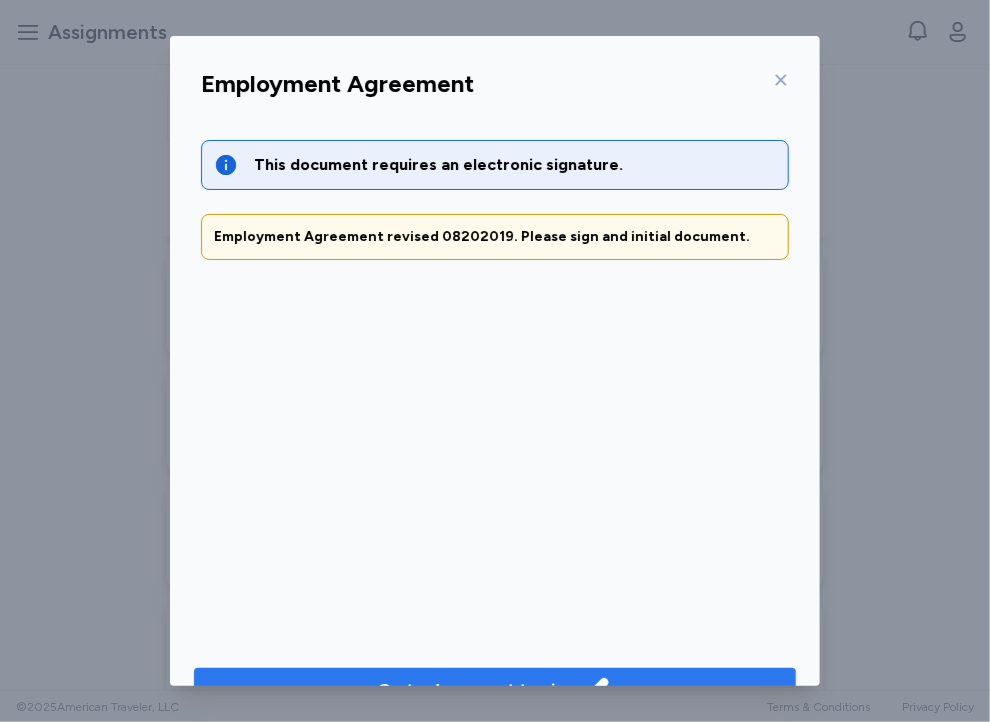 click on "Go to document to sign" at bounding box center [495, 690] 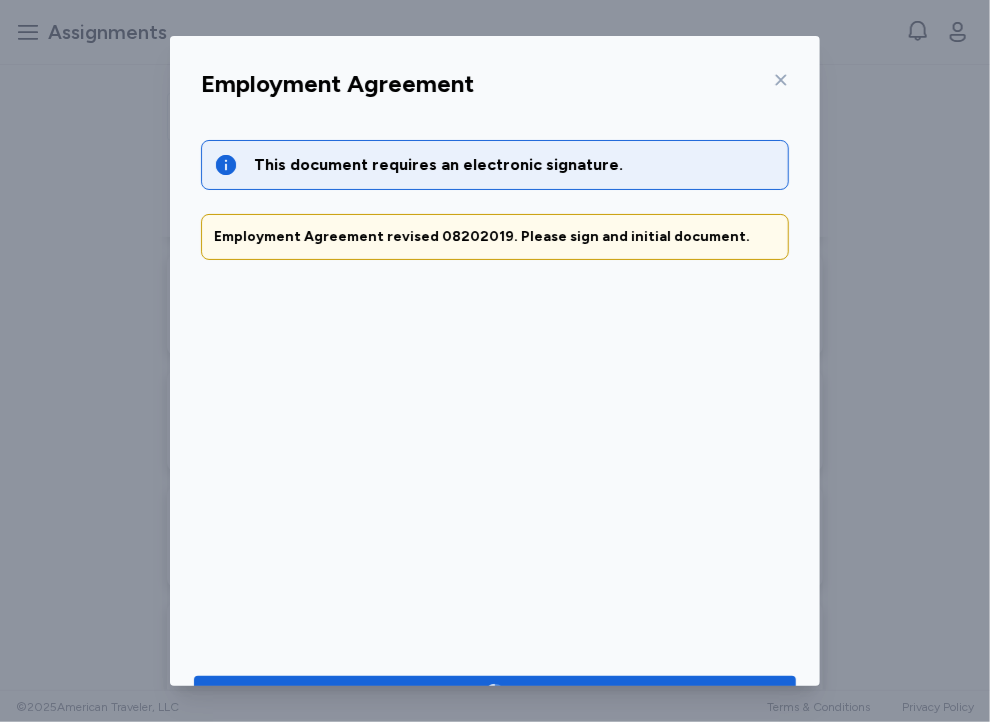 click 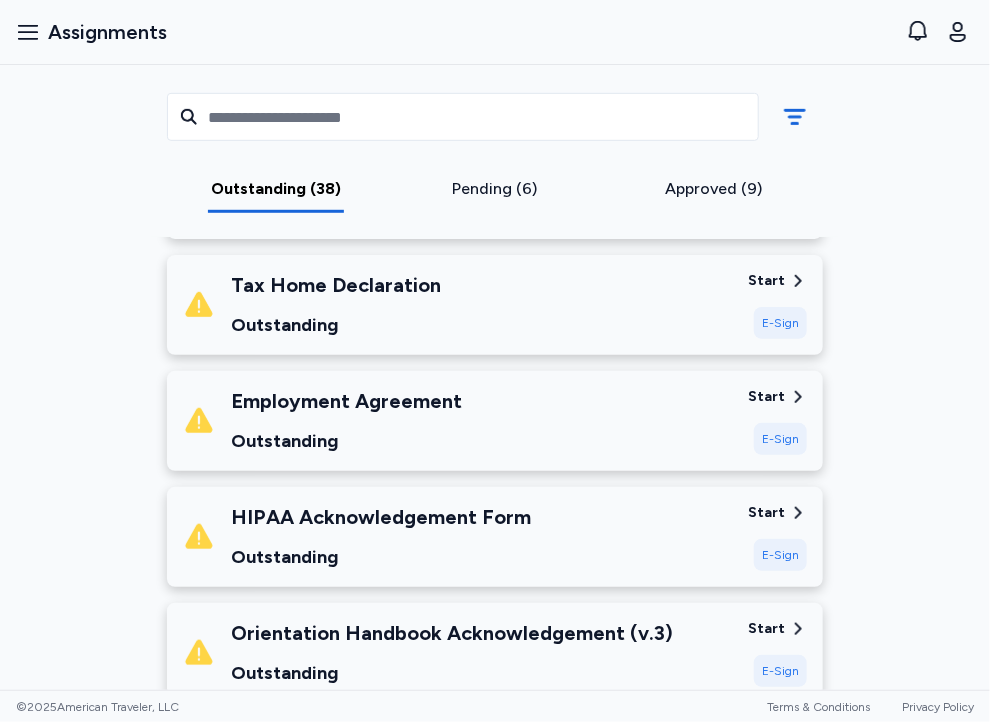 click on "E-Sign" at bounding box center [780, 555] 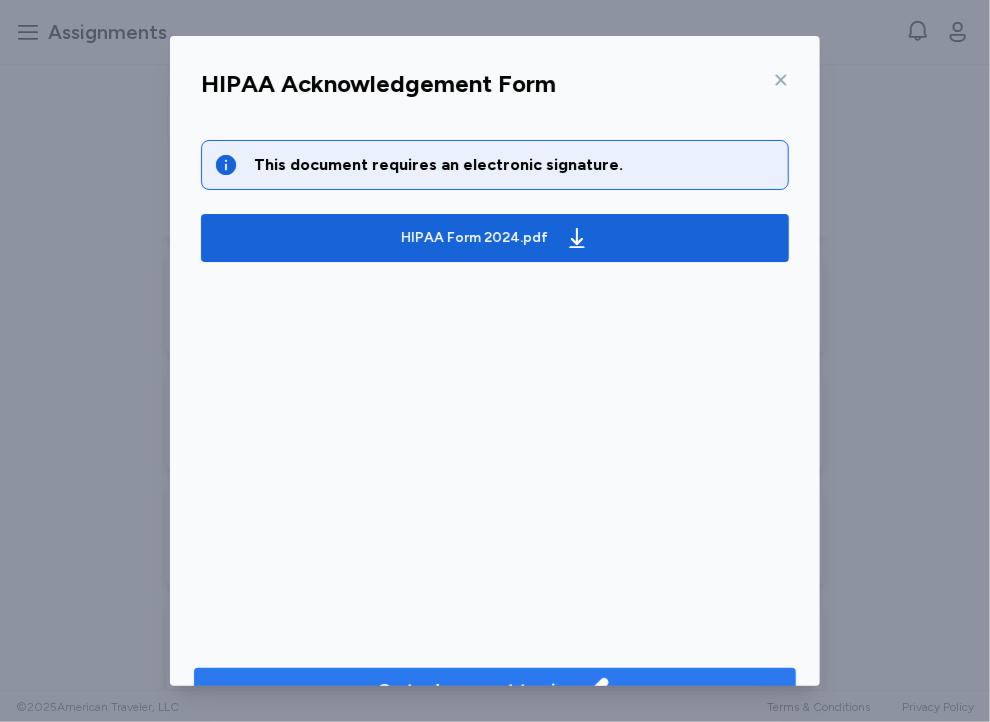 click on "Go to document to sign" at bounding box center [495, 690] 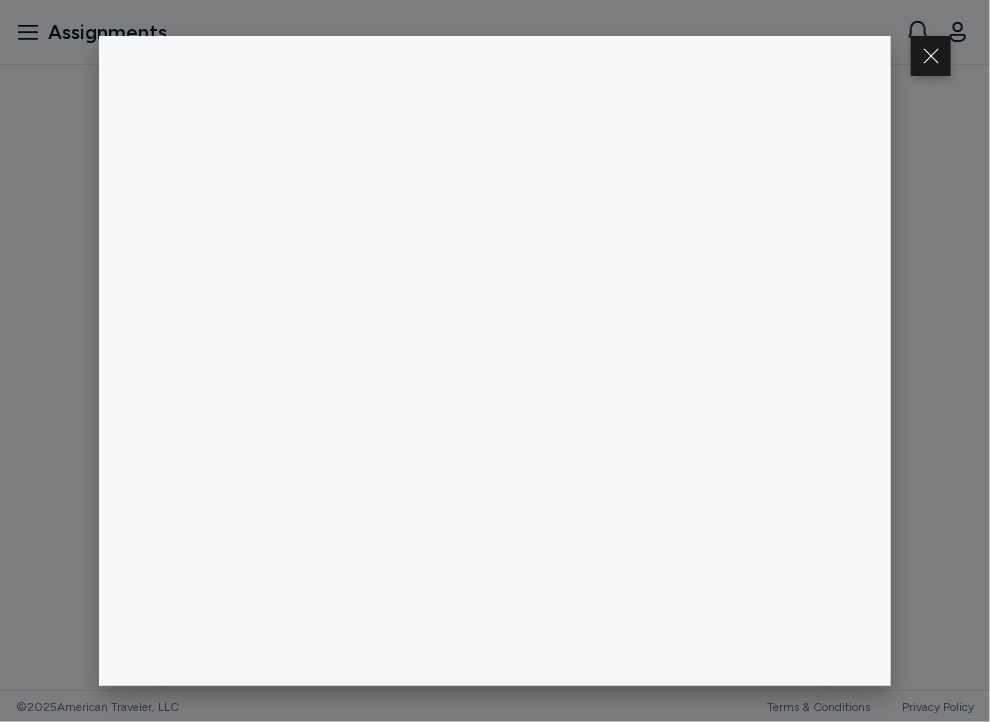 click at bounding box center [495, 361] 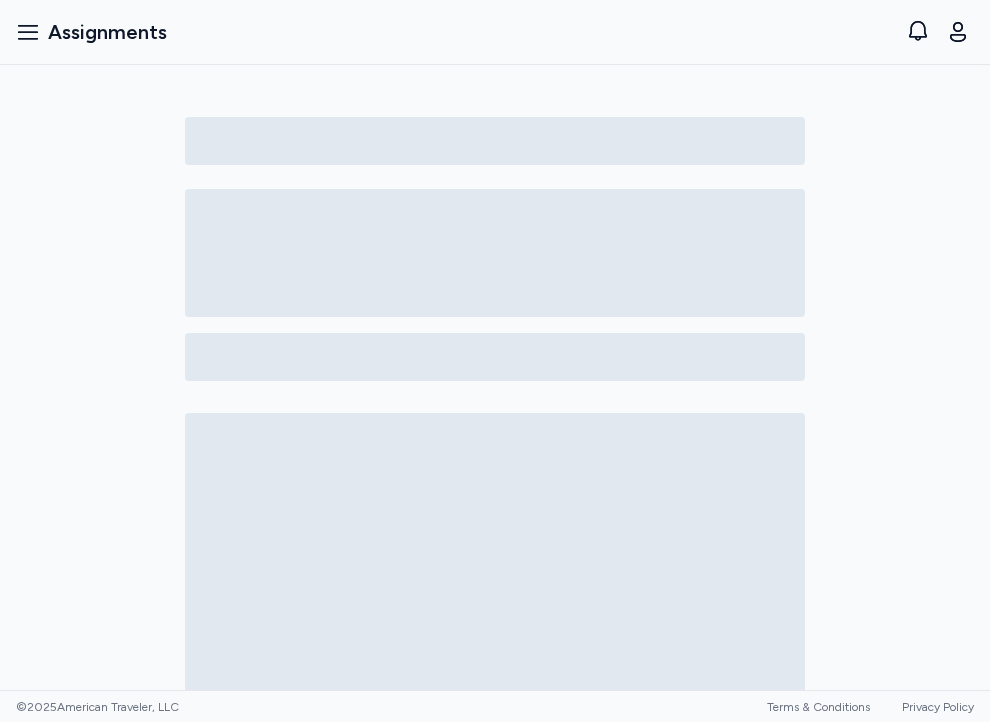 scroll, scrollTop: 0, scrollLeft: 0, axis: both 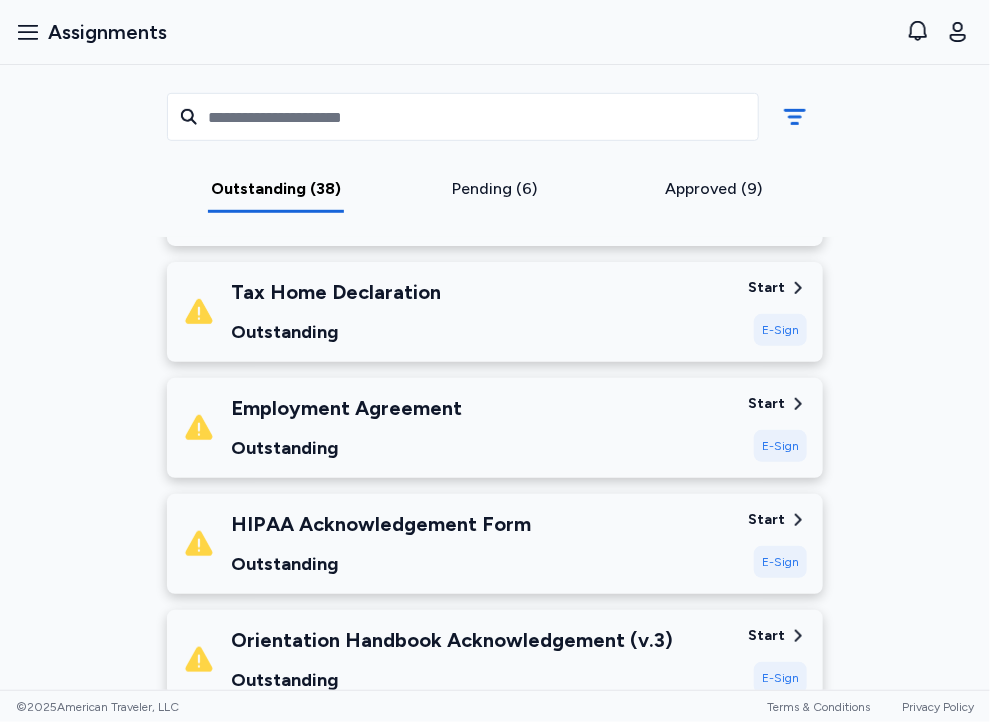 click on "E-Sign" at bounding box center (780, 330) 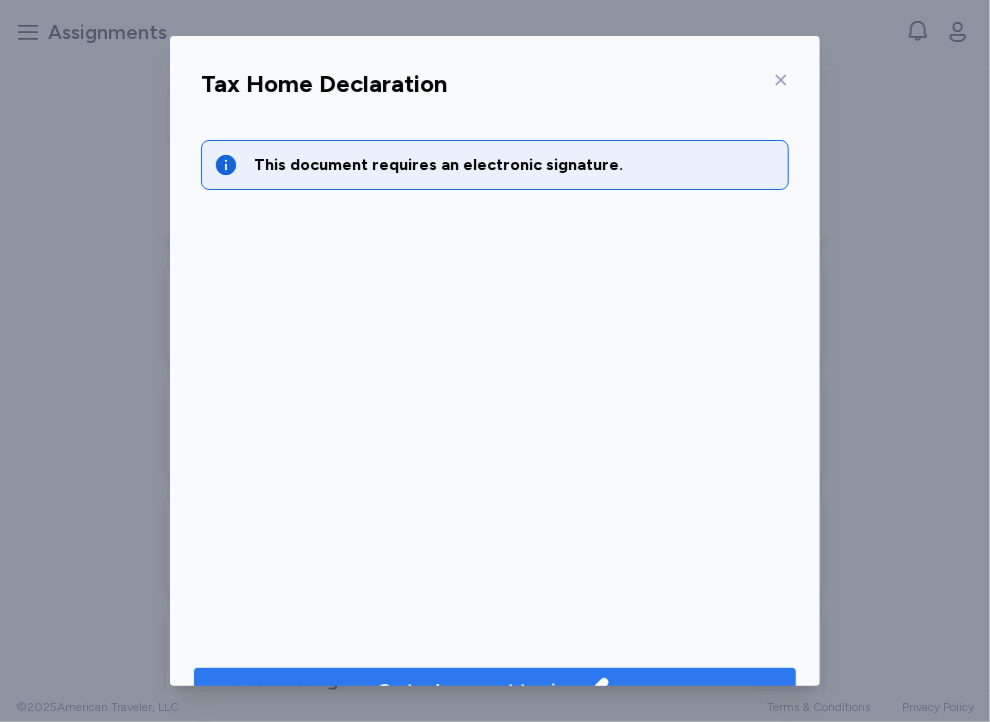 click on "Go to document to sign" at bounding box center [495, 690] 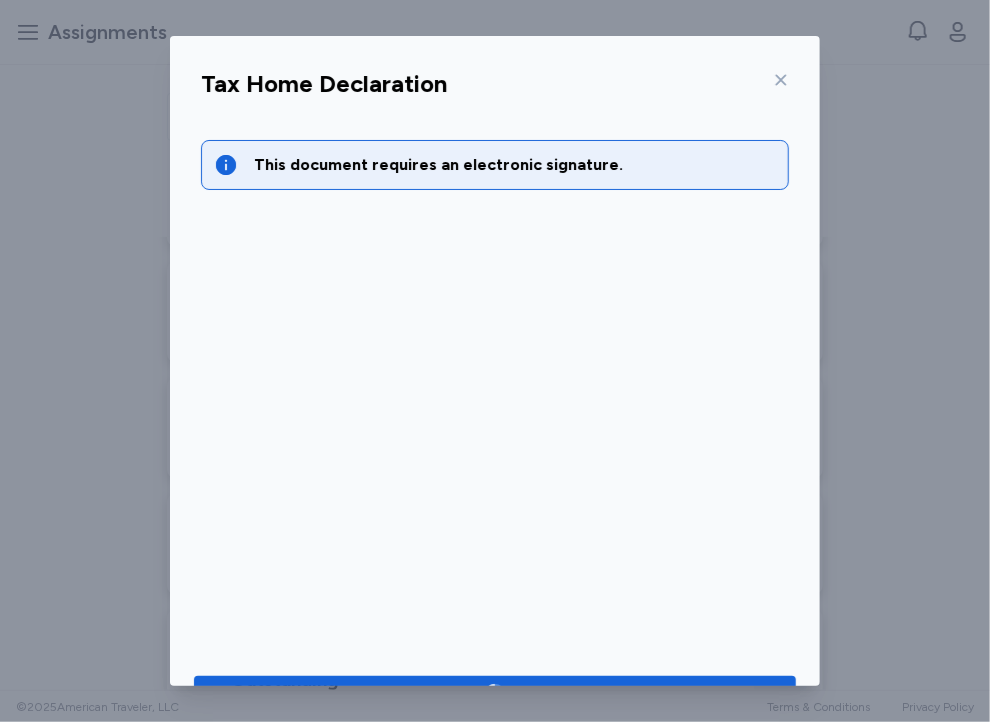 click 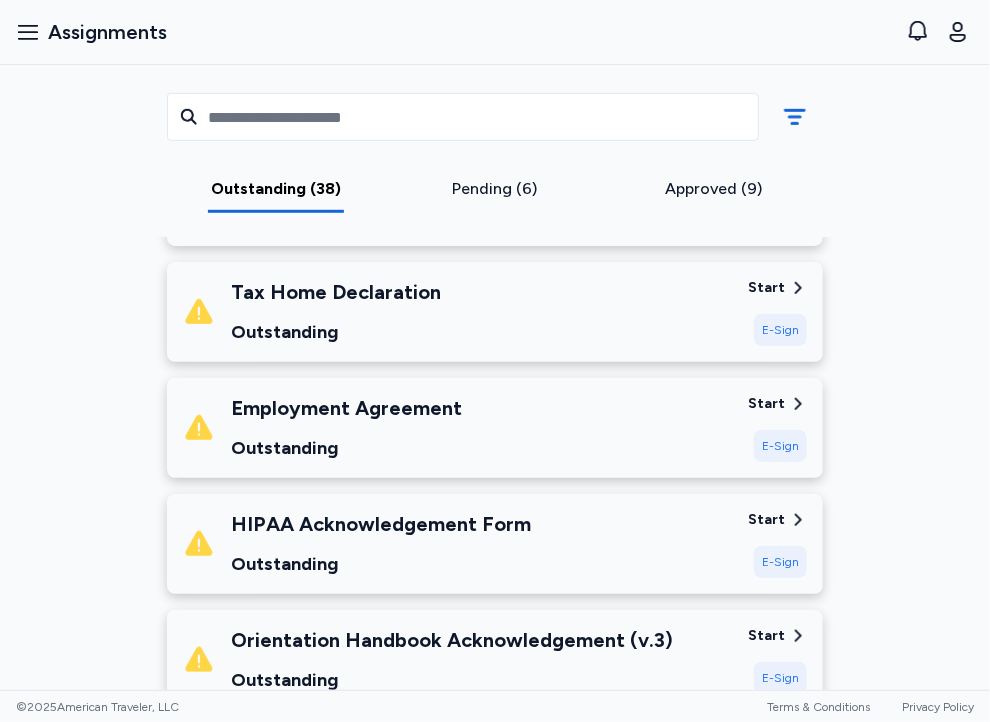 click on "E-Sign" at bounding box center (780, 446) 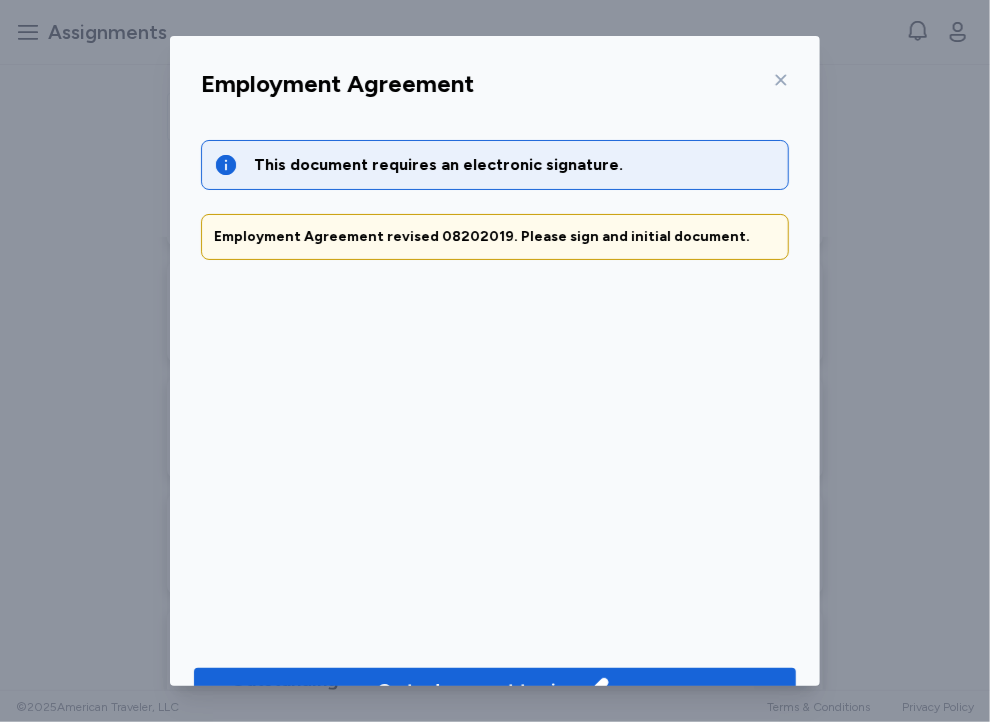 click at bounding box center [777, 80] 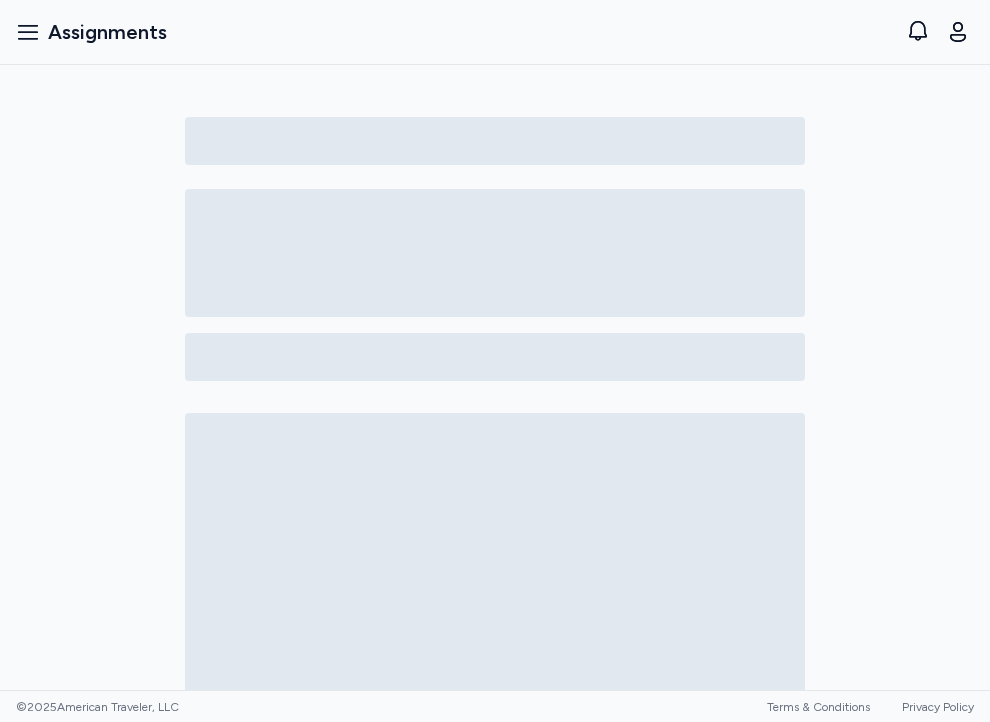 scroll, scrollTop: 0, scrollLeft: 0, axis: both 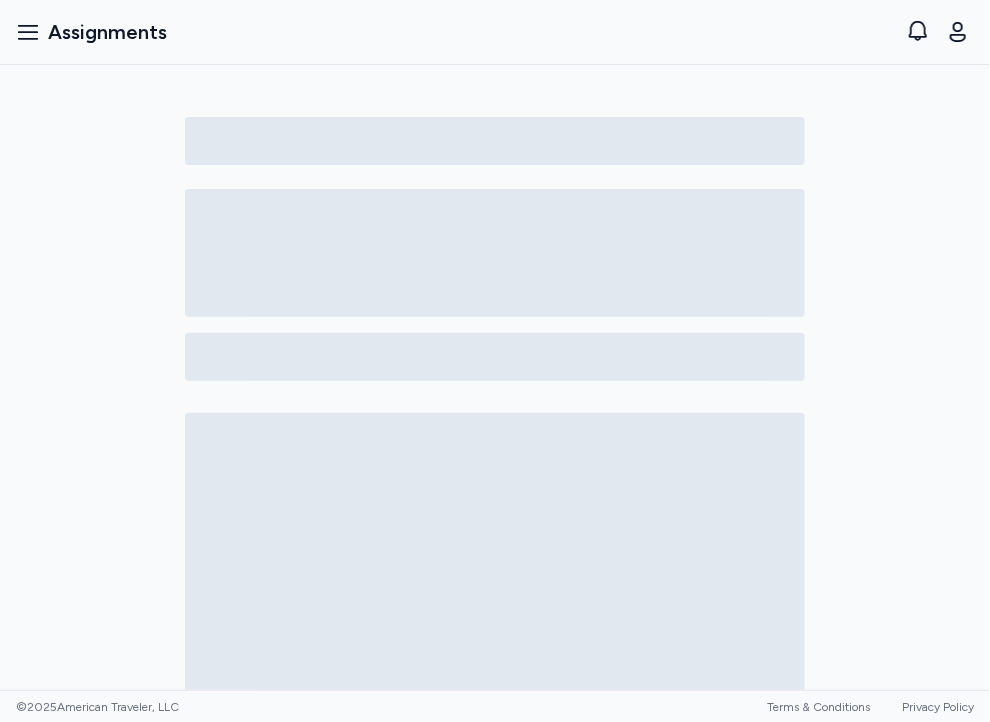 click at bounding box center [495, 665] 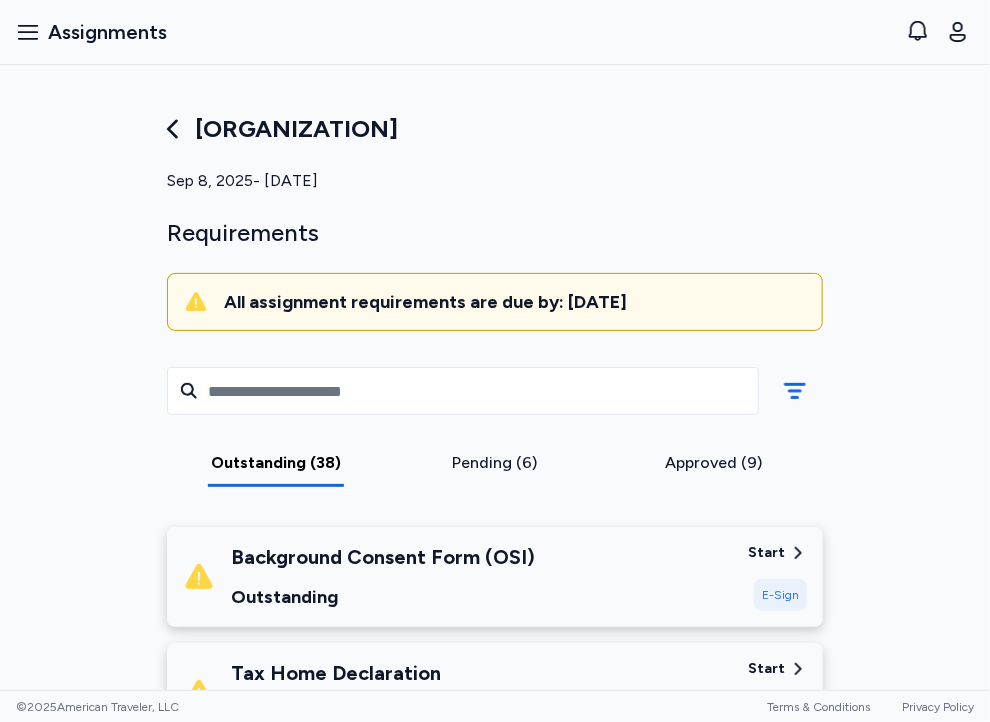 click on "[ORGANIZATION] Bayfront Hospital Sep 8, [YEAR]  -   Dec 6, [YEAR] Requirements All assignment requirements are due by:   August 25, [YEAR] Outstanding (38) Pending (6) Approved (9) Background Consent Form (OSI) Outstanding Start E-Sign Tax Home Declaration Outstanding Start E-Sign Employment Agreement Outstanding Start E-Sign HIPAA Acknowledgement Form Outstanding Start E-Sign Orientation Handbook Acknowledgement (v.3) Outstanding Start E-Sign Application Outstanding Start E-Sign Authorization For Release of Medical Records Outstanding Start E-Sign Voluntary Self-Identification Form Outstanding Start E-Sign Orientation Test (v.3) Outstanding Start E-Sign Authorization Release Outstanding Start E-Sign Allied Skills Checklist - CT Technologist Outstanding Start E-Sign Hepatitis B Vaccination Waiver Form Outstanding Start E-Sign Emergency Contact Information Form Outstanding Start E-Sign Orientation Handbook (v.3) Reading Materials Outstanding Start Read Influenza Vaccination  Outstanding Start Upload Outstanding View" at bounding box center (495, 377) 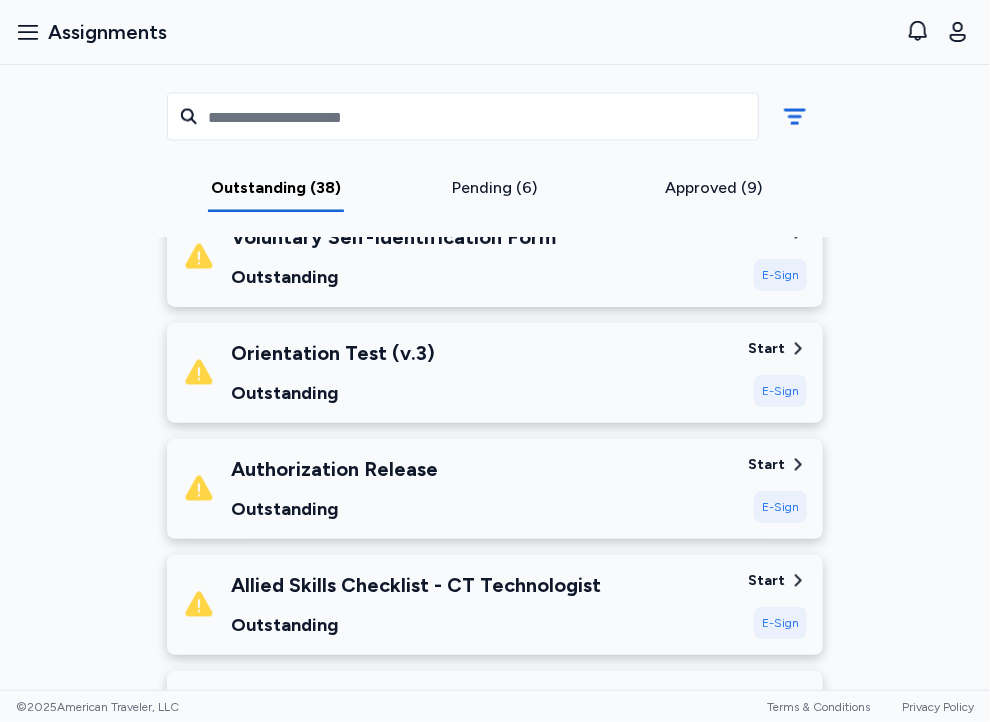 scroll, scrollTop: 1148, scrollLeft: 0, axis: vertical 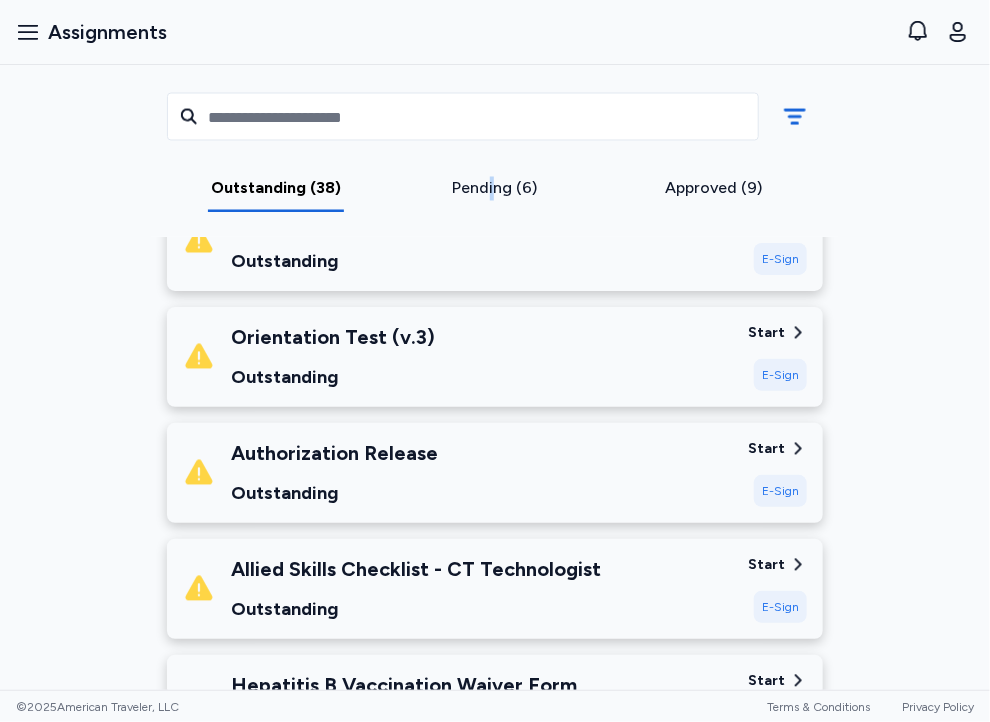 drag, startPoint x: 481, startPoint y: 177, endPoint x: 478, endPoint y: 230, distance: 53.08484 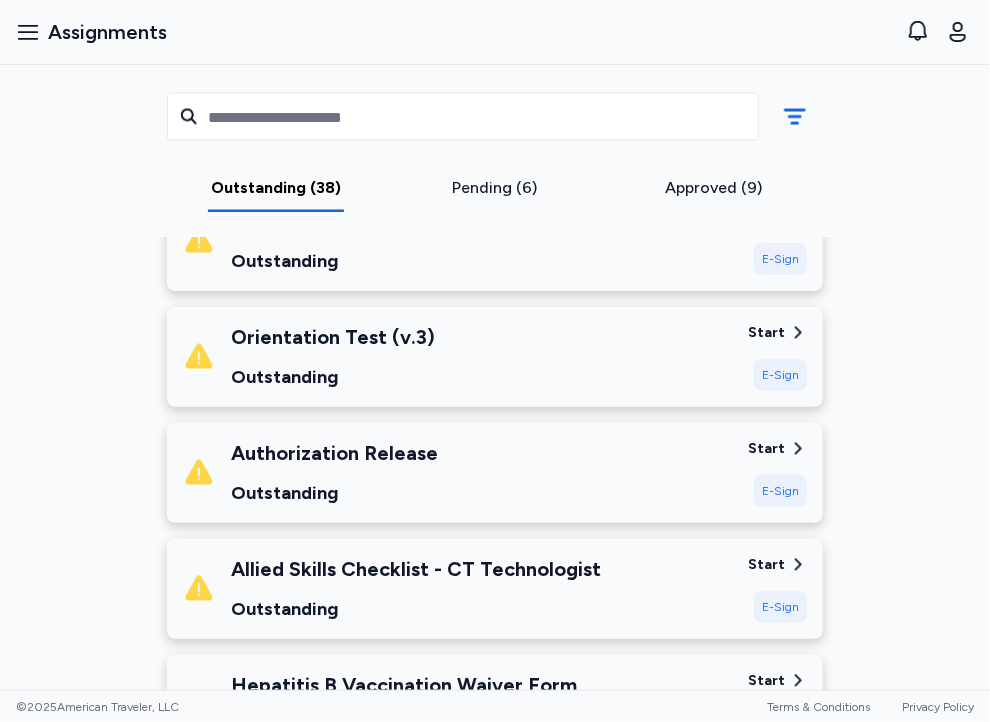 click on "Pending (6)" at bounding box center (495, 189) 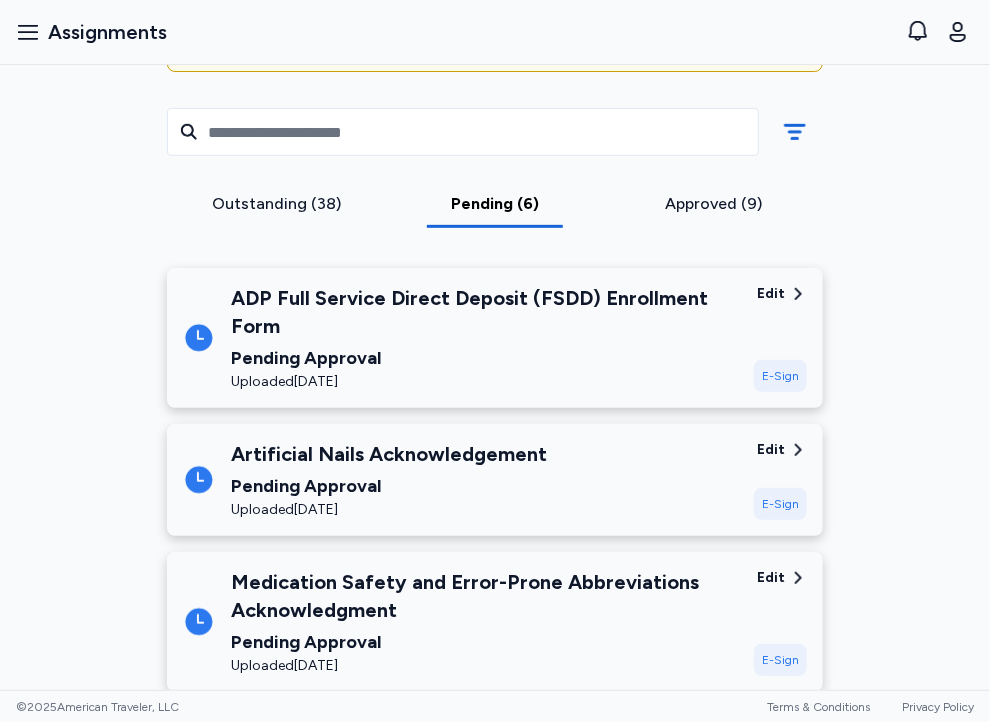 scroll, scrollTop: 248, scrollLeft: 0, axis: vertical 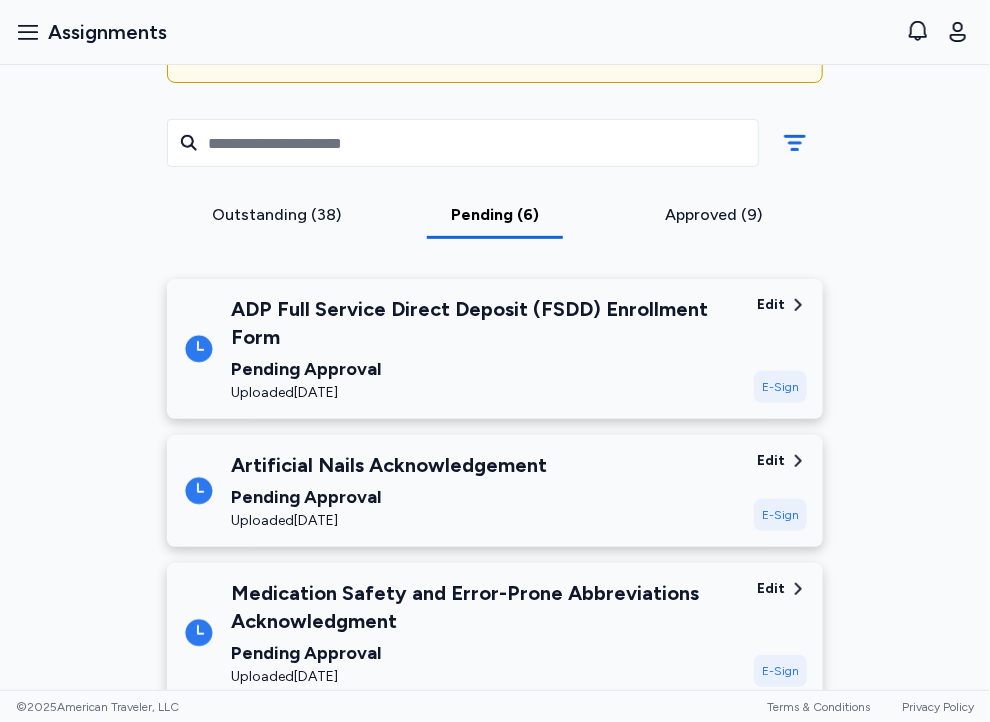 click on "Approved (9)" at bounding box center (713, 215) 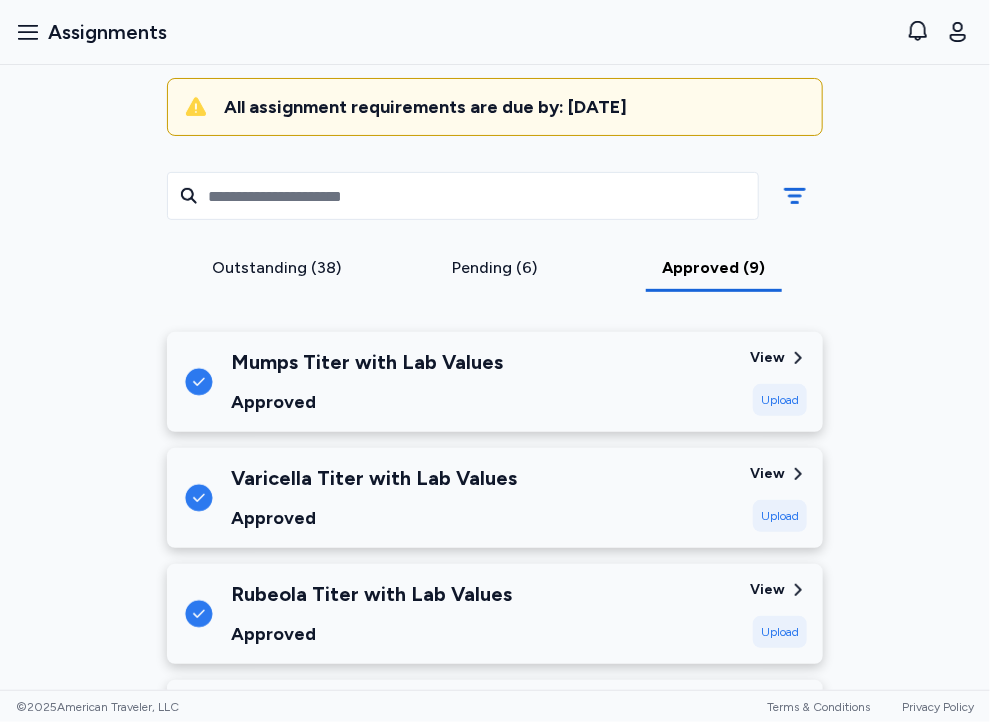 scroll, scrollTop: 180, scrollLeft: 0, axis: vertical 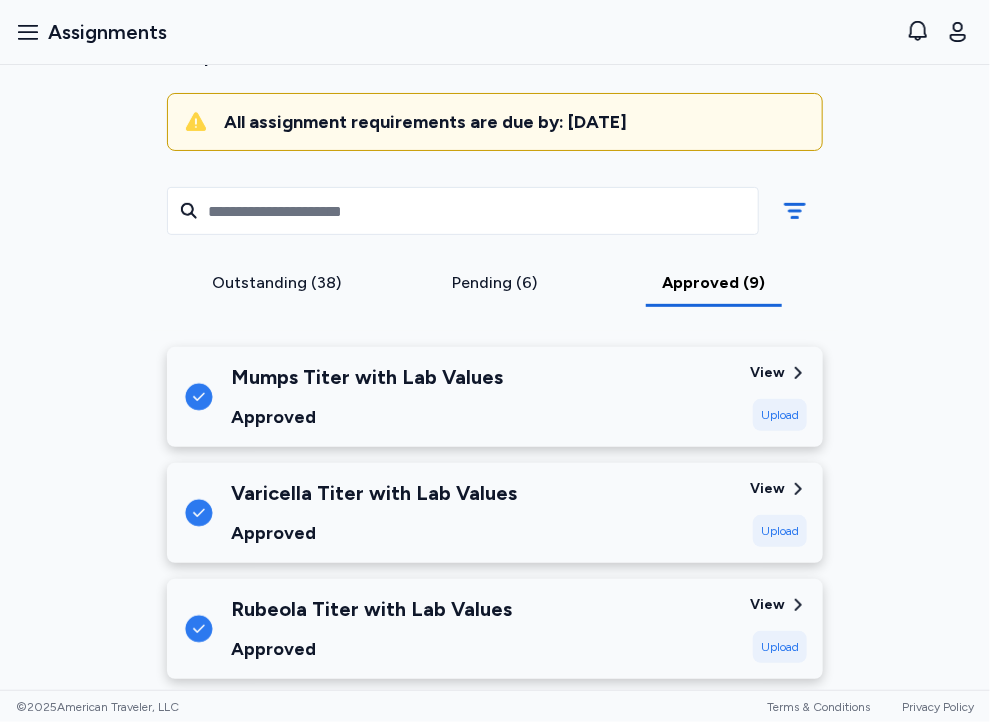 click on "Outstanding (38)" at bounding box center [276, 283] 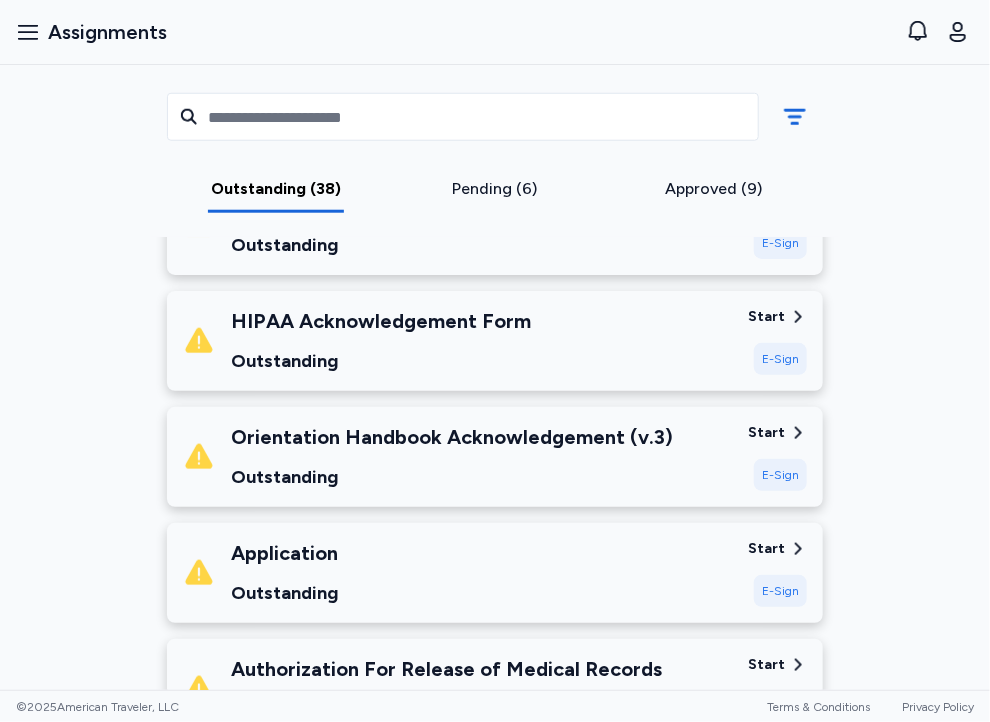 scroll, scrollTop: 734, scrollLeft: 0, axis: vertical 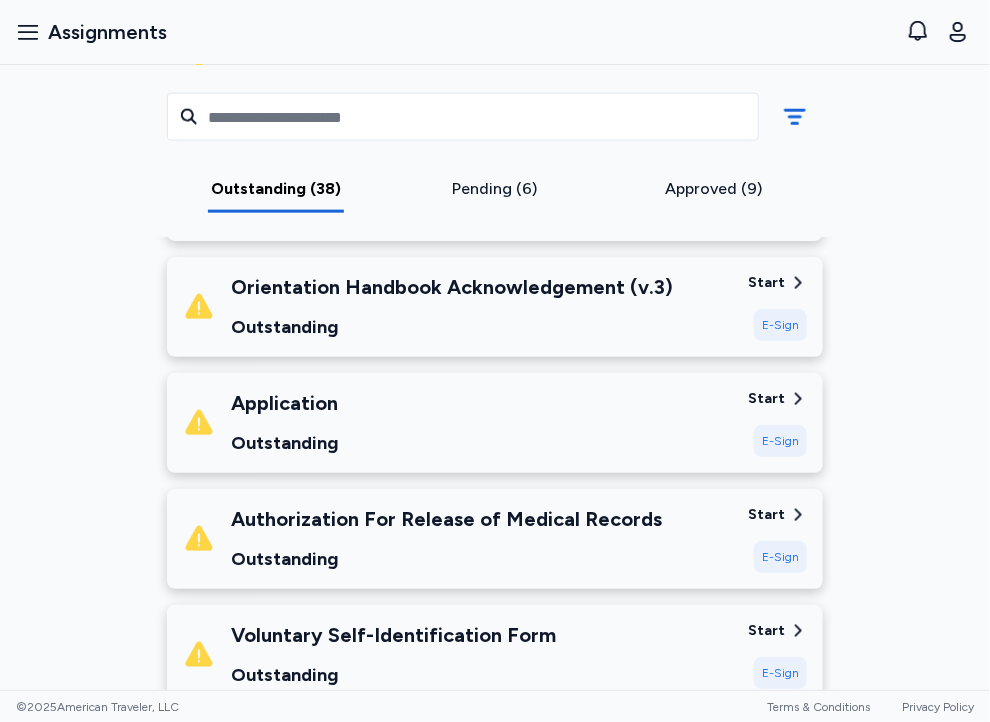 click on "E-Sign" at bounding box center (780, 441) 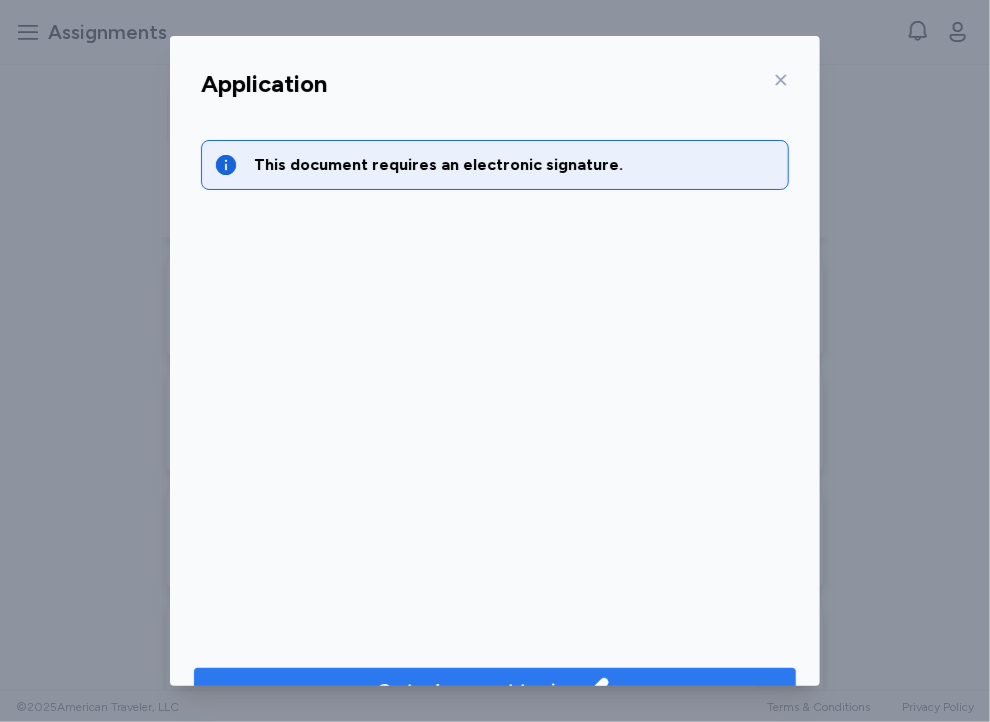 click on "Go to document to sign" at bounding box center [495, 690] 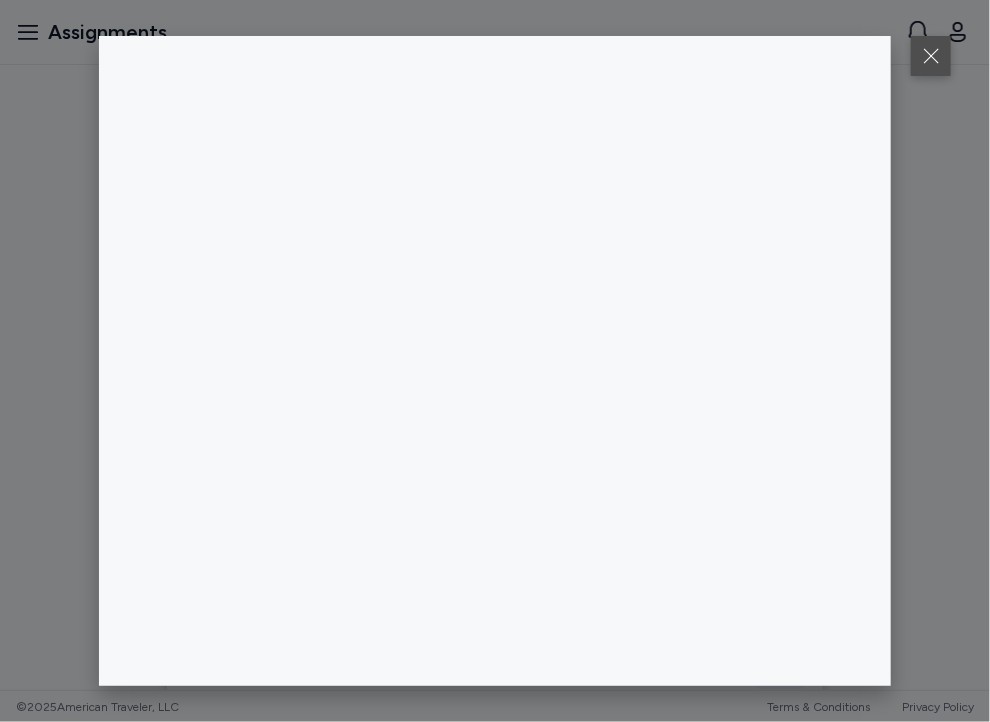 click at bounding box center [931, 56] 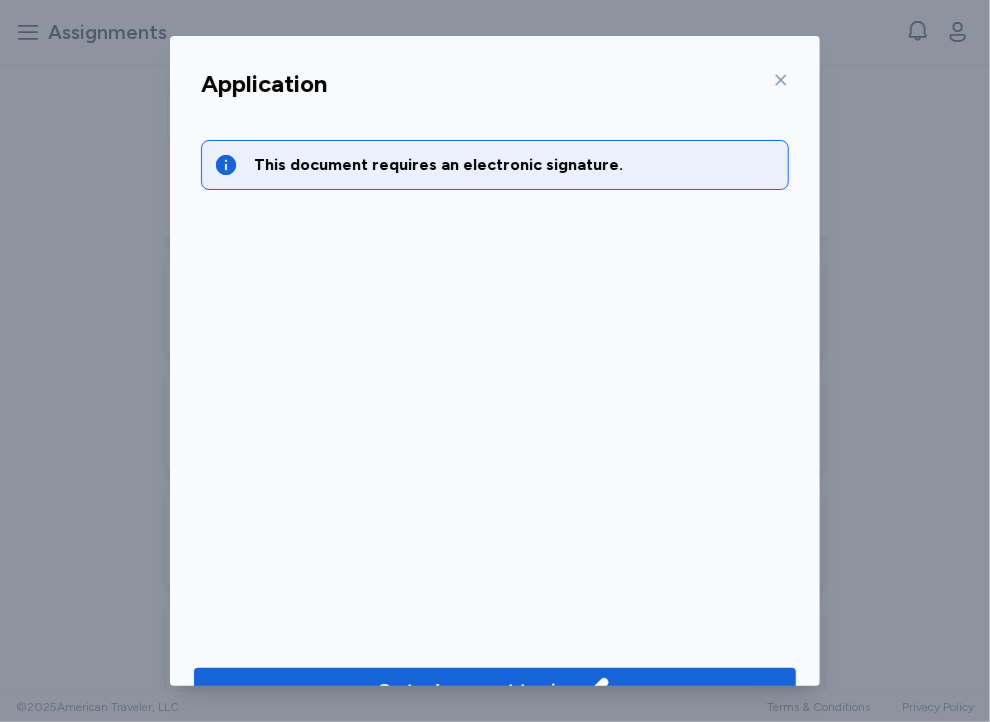 click 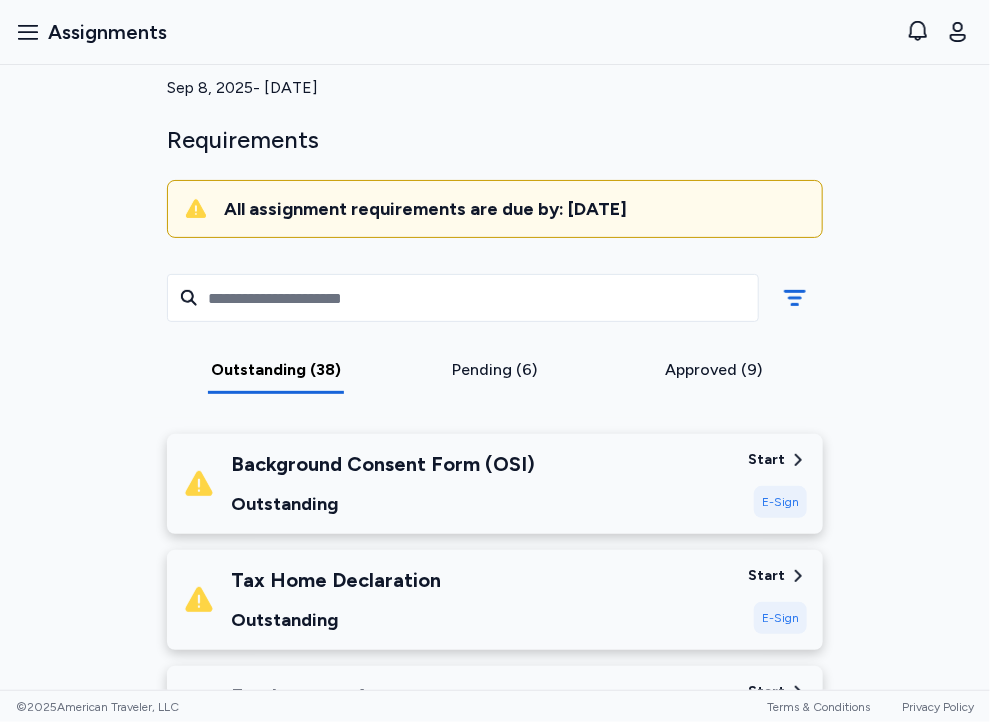 scroll, scrollTop: 0, scrollLeft: 0, axis: both 